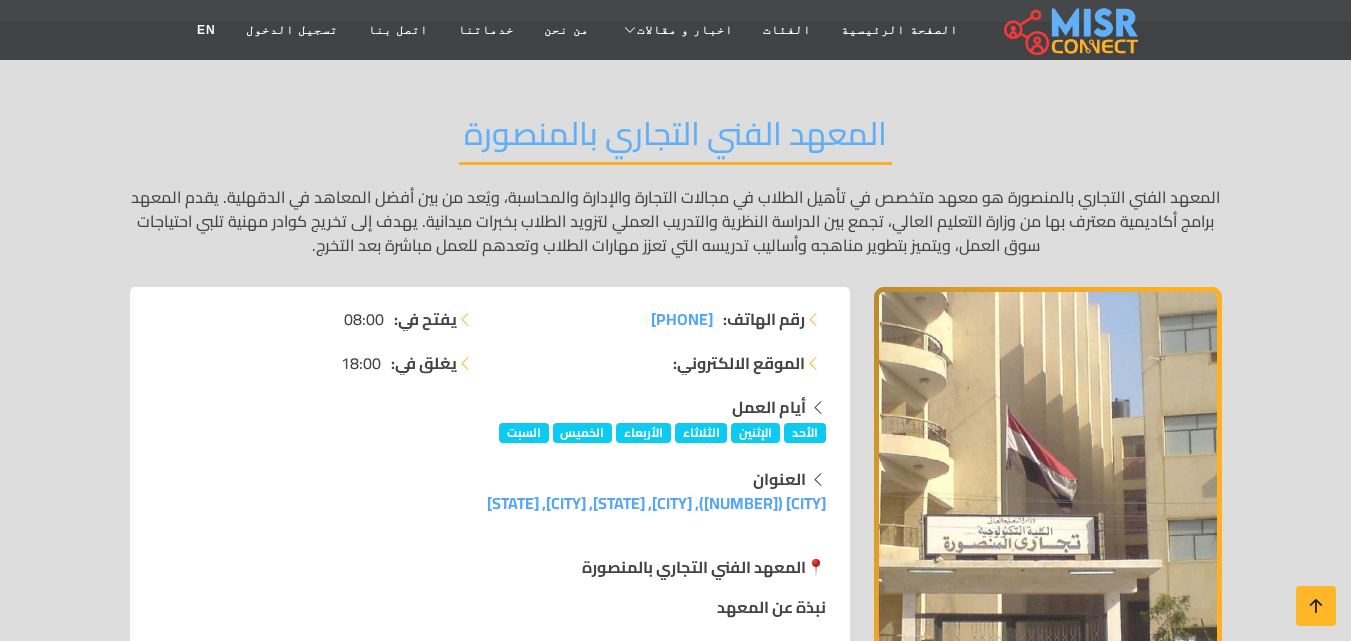 scroll, scrollTop: 100, scrollLeft: 0, axis: vertical 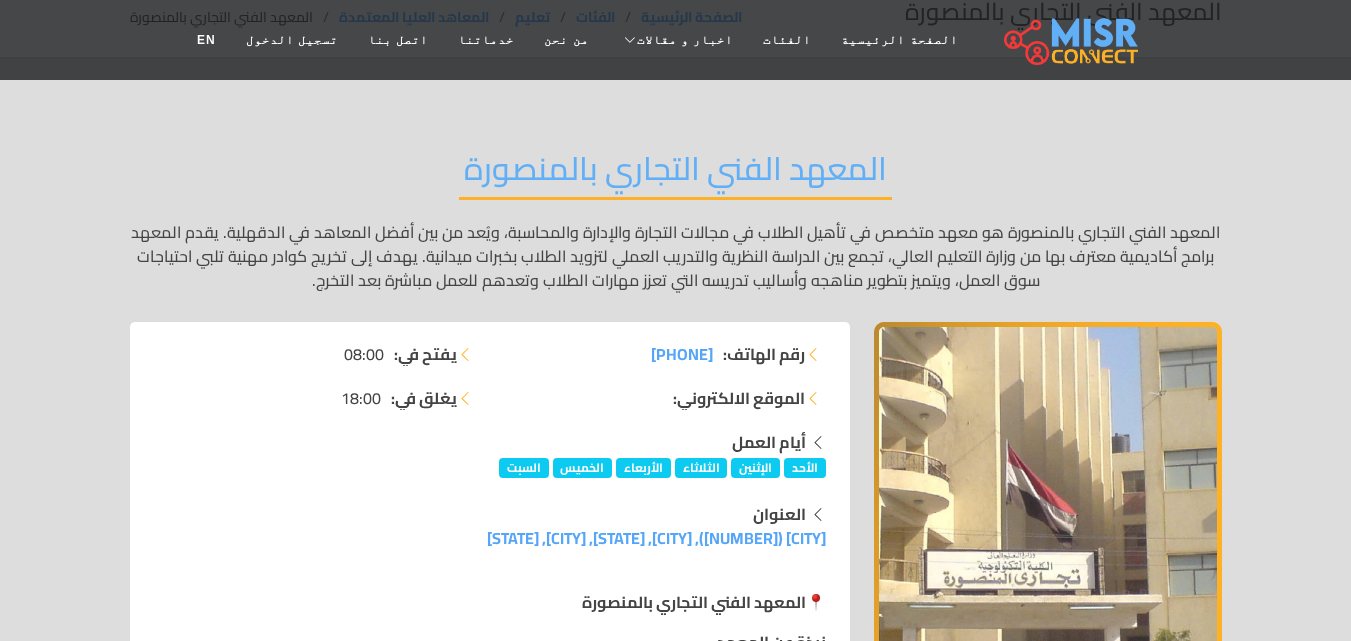 drag, startPoint x: 598, startPoint y: 354, endPoint x: 713, endPoint y: 361, distance: 115.212845 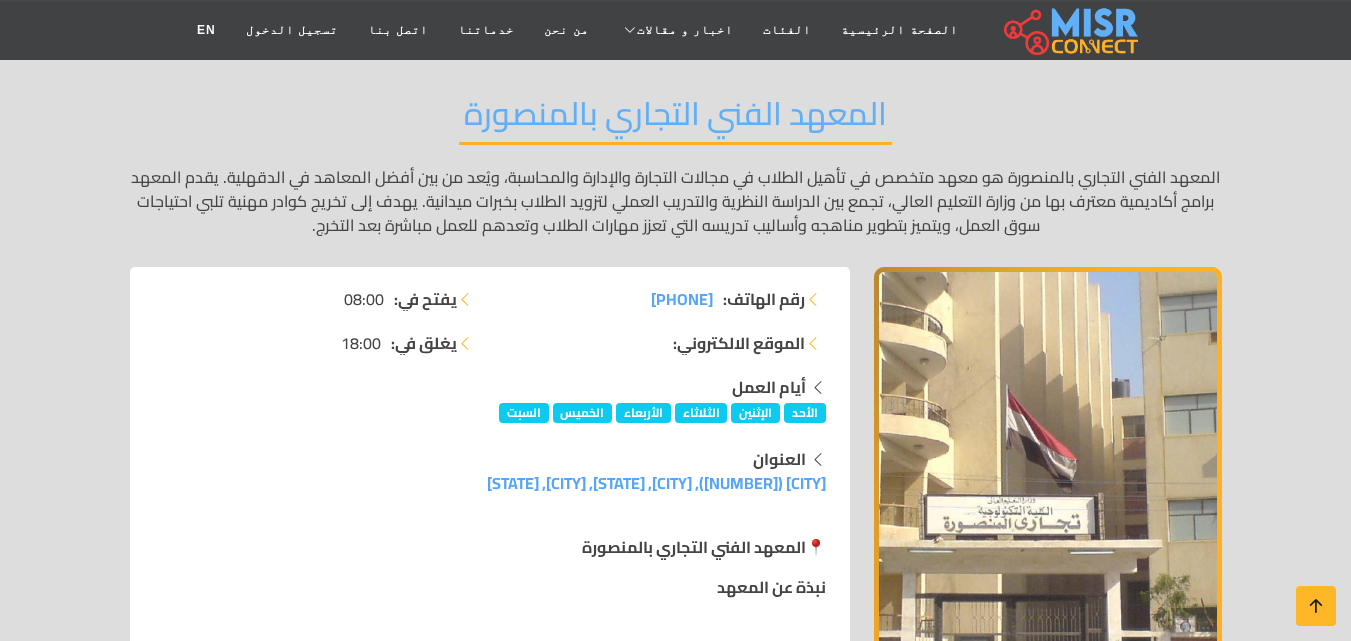 scroll, scrollTop: 300, scrollLeft: 0, axis: vertical 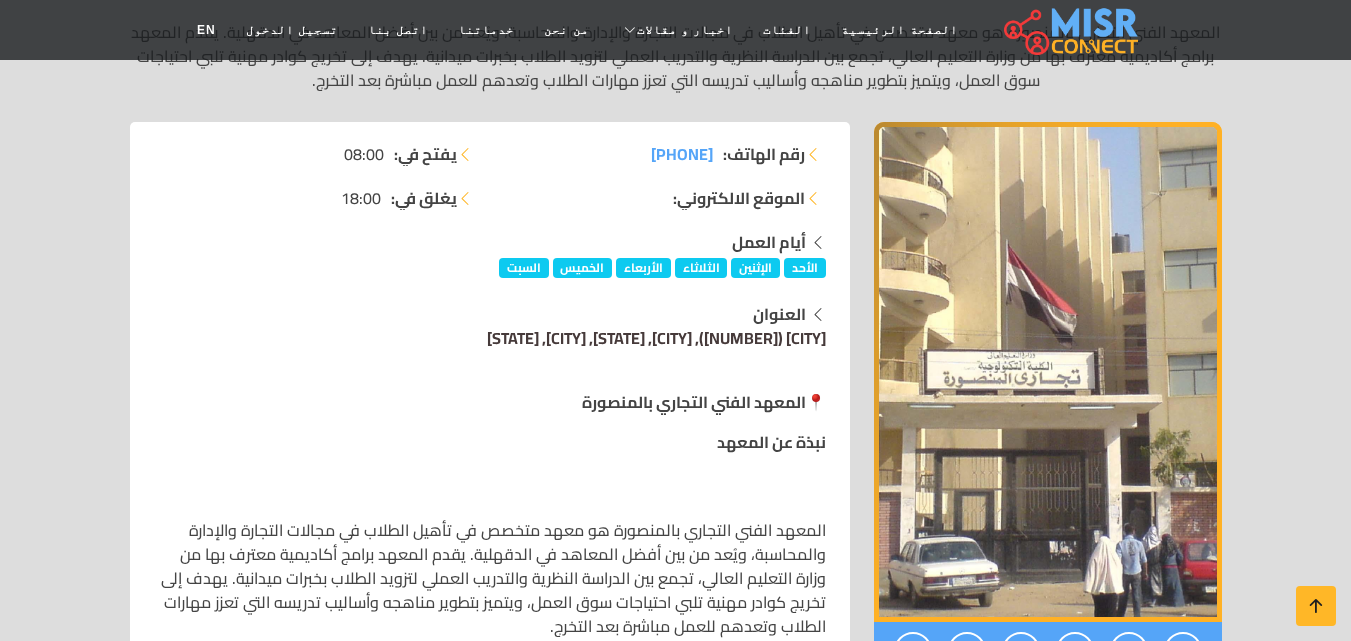 click on "[CITY] ([NUMBER]), [CITY], [STATE],  [CITY], [STATE]" at bounding box center [656, 338] 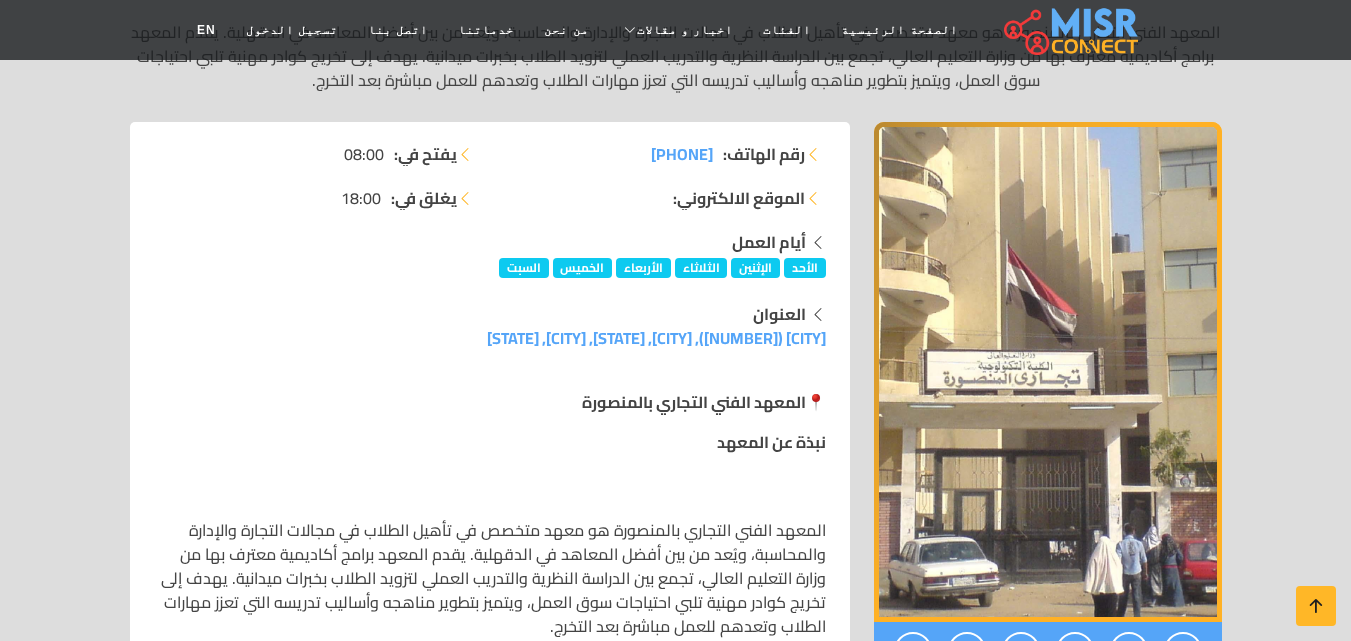 click on "الموقع الالكتروني:" at bounding box center (664, 198) 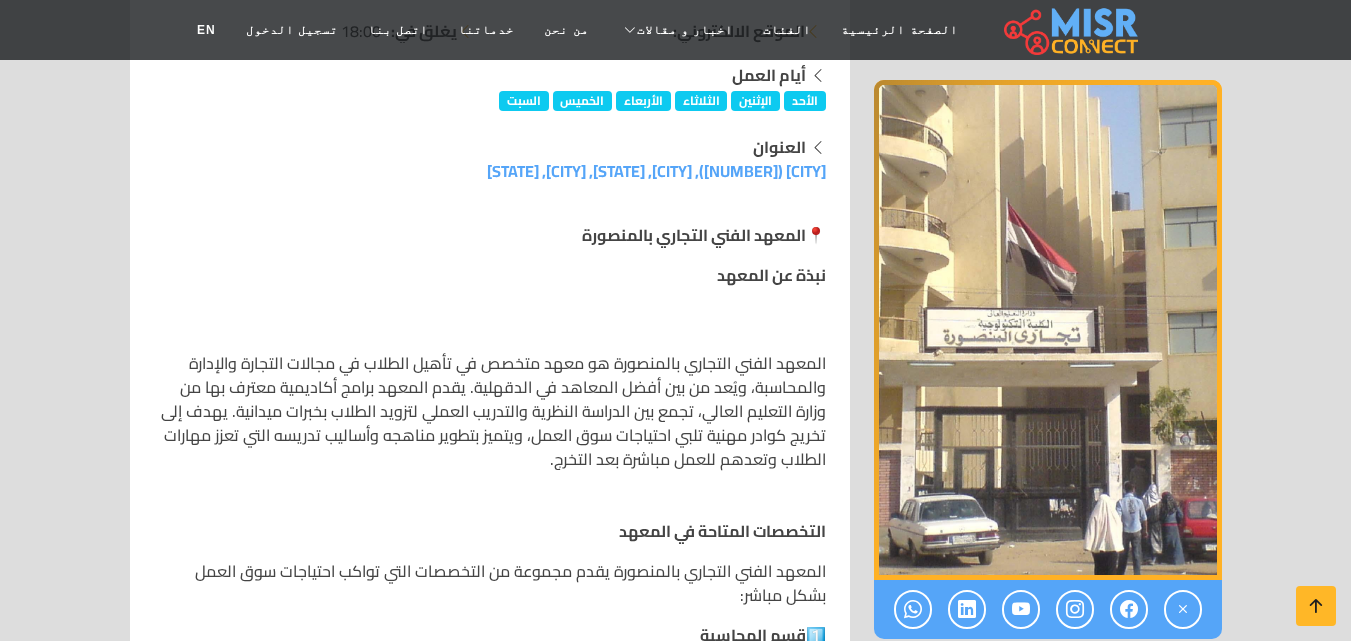 scroll, scrollTop: 500, scrollLeft: 0, axis: vertical 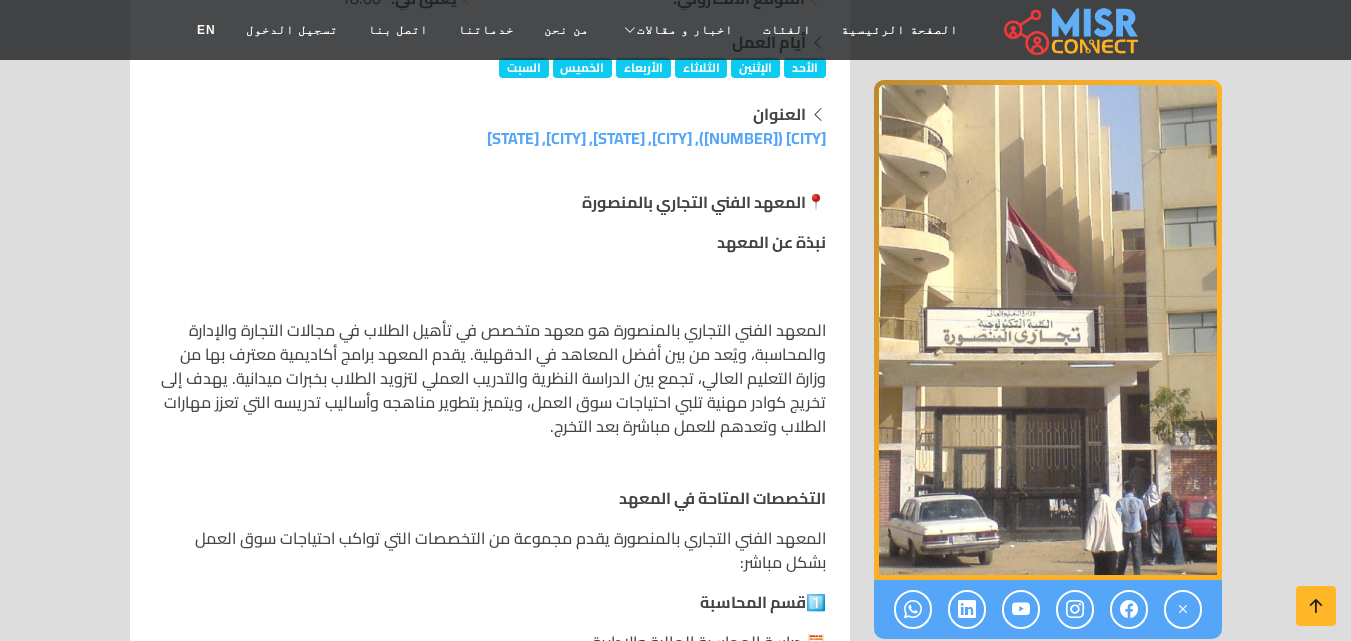 click on "المعهد الفني التجاري بالمنصورة هو معهد متخصص في تأهيل الطلاب في مجالات التجارة والإدارة والمحاسبة، ويُعد من بين أفضل المعاهد في الدقهلية. يقدم المعهد برامج أكاديمية معترف بها من وزارة التعليم العالي، تجمع بين الدراسة النظرية والتدريب العملي لتزويد الطلاب بخبرات ميدانية. يهدف إلى تخريج كوادر مهنية تلبي احتياجات سوق العمل، ويتميز بتطوير مناهجه وأساليب تدريسه التي تعزز مهارات الطلاب وتعدهم للعمل مباشرة بعد التخرج." at bounding box center [490, 378] 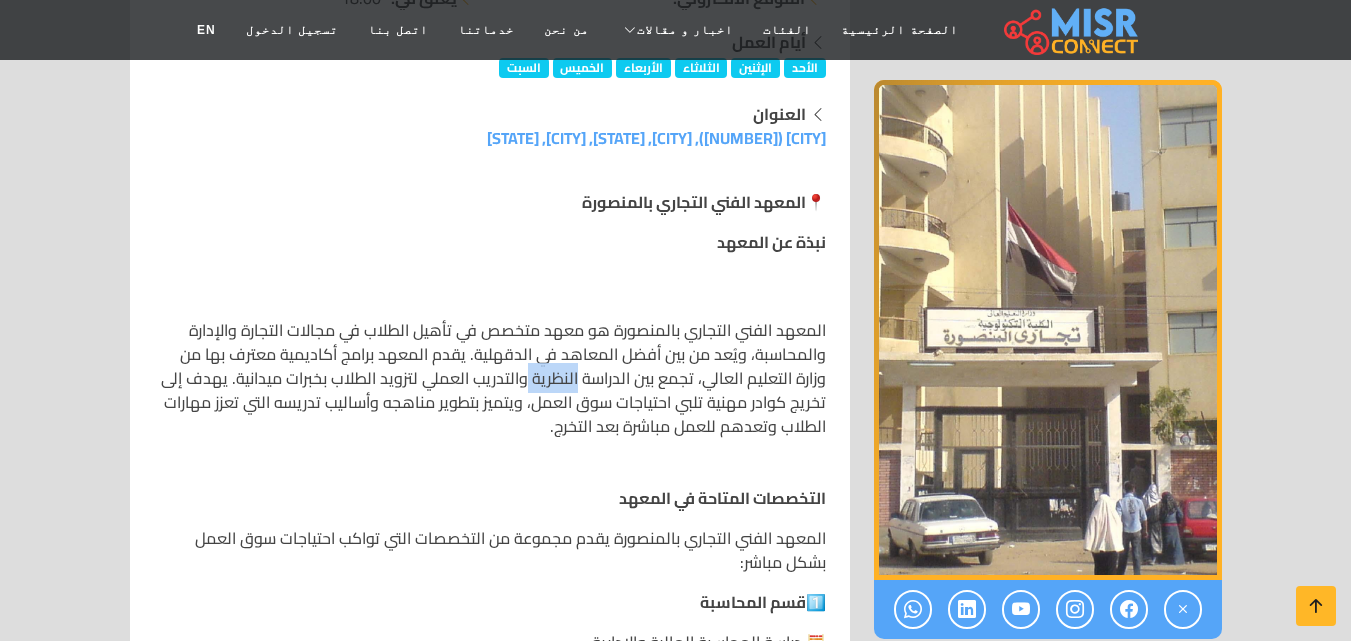 click on "المعهد الفني التجاري بالمنصورة هو معهد متخصص في تأهيل الطلاب في مجالات التجارة والإدارة والمحاسبة، ويُعد من بين أفضل المعاهد في الدقهلية. يقدم المعهد برامج أكاديمية معترف بها من وزارة التعليم العالي، تجمع بين الدراسة النظرية والتدريب العملي لتزويد الطلاب بخبرات ميدانية. يهدف إلى تخريج كوادر مهنية تلبي احتياجات سوق العمل، ويتميز بتطوير مناهجه وأساليب تدريسه التي تعزز مهارات الطلاب وتعدهم للعمل مباشرة بعد التخرج." at bounding box center [490, 378] 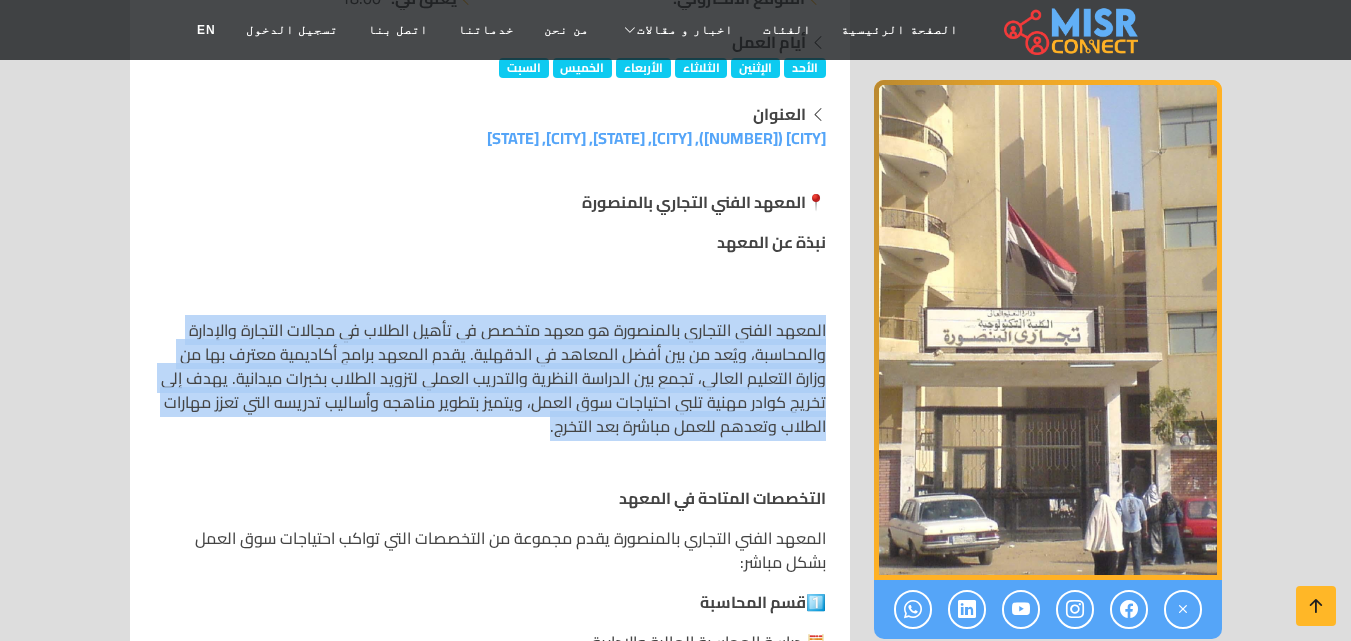click on "المعهد الفني التجاري بالمنصورة هو معهد متخصص في تأهيل الطلاب في مجالات التجارة والإدارة والمحاسبة، ويُعد من بين أفضل المعاهد في الدقهلية. يقدم المعهد برامج أكاديمية معترف بها من وزارة التعليم العالي، تجمع بين الدراسة النظرية والتدريب العملي لتزويد الطلاب بخبرات ميدانية. يهدف إلى تخريج كوادر مهنية تلبي احتياجات سوق العمل، ويتميز بتطوير مناهجه وأساليب تدريسه التي تعزز مهارات الطلاب وتعدهم للعمل مباشرة بعد التخرج." at bounding box center (490, 378) 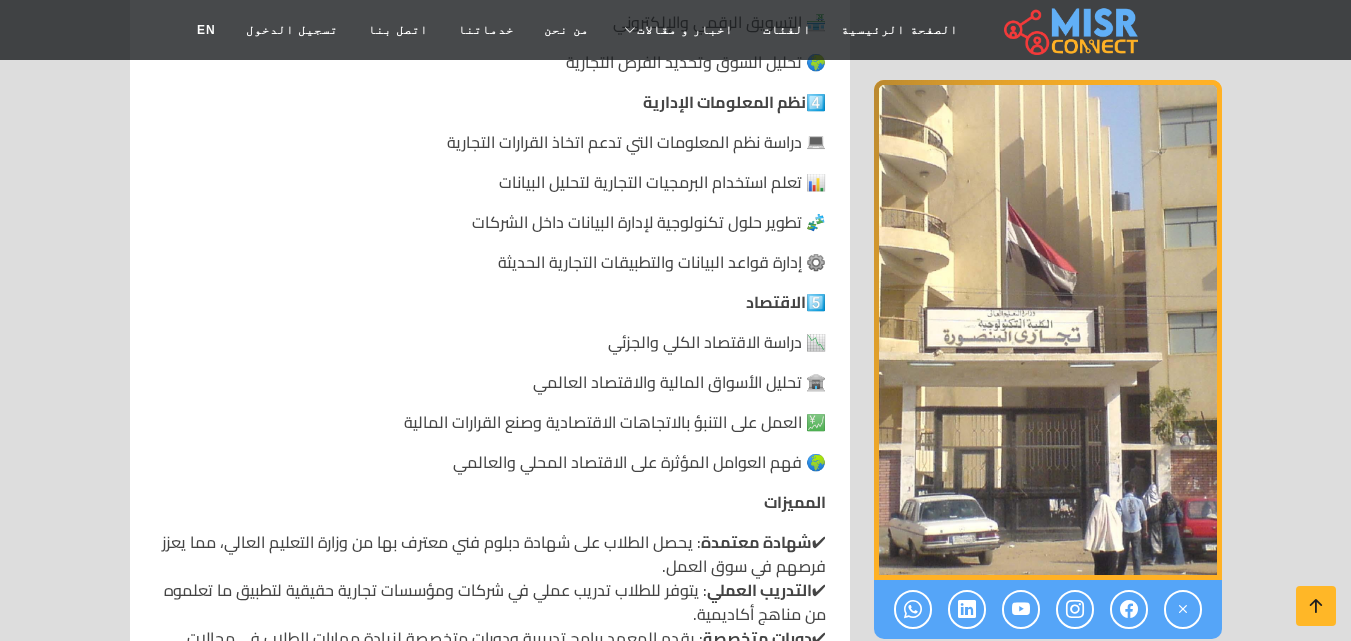 scroll, scrollTop: 1900, scrollLeft: 0, axis: vertical 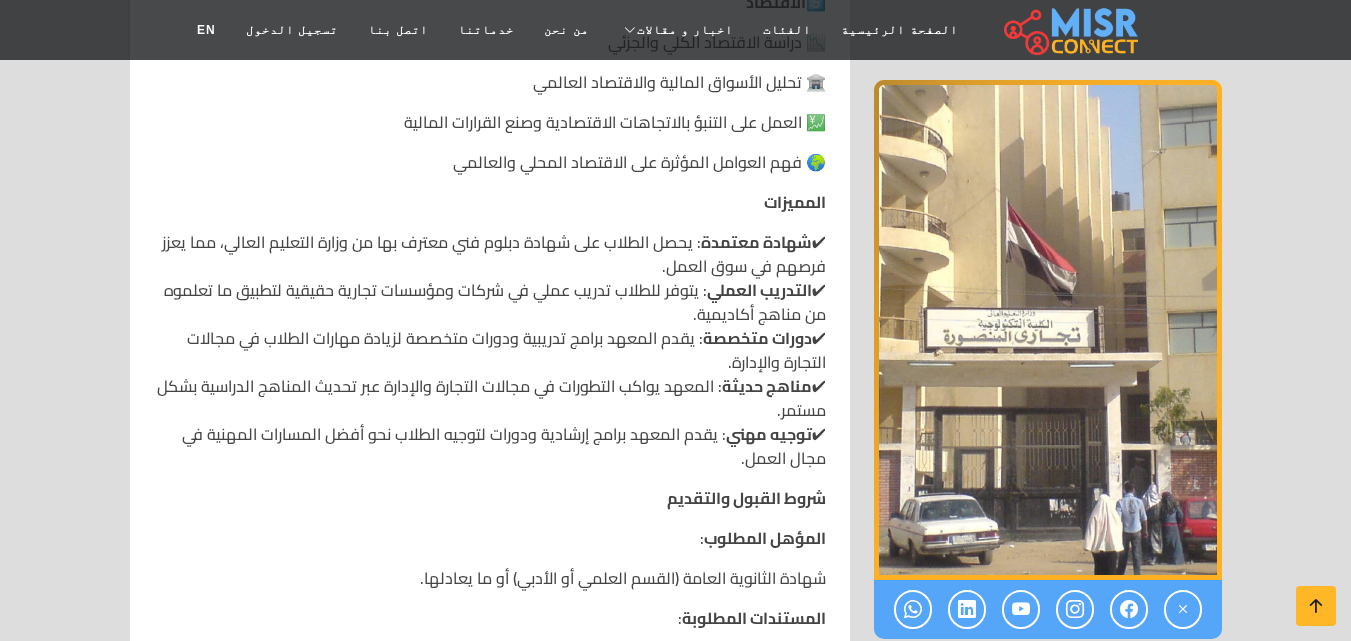 click on "شهادة معتمدة" at bounding box center (756, 242) 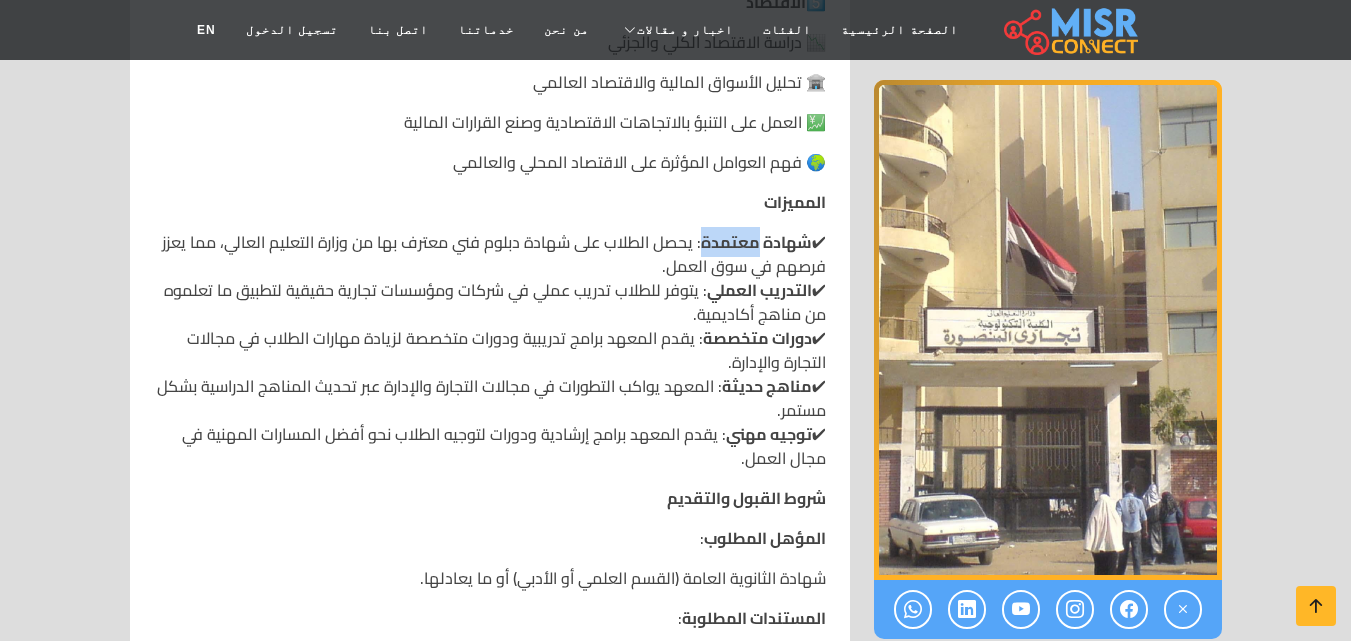 click on "شهادة معتمدة" at bounding box center (756, 242) 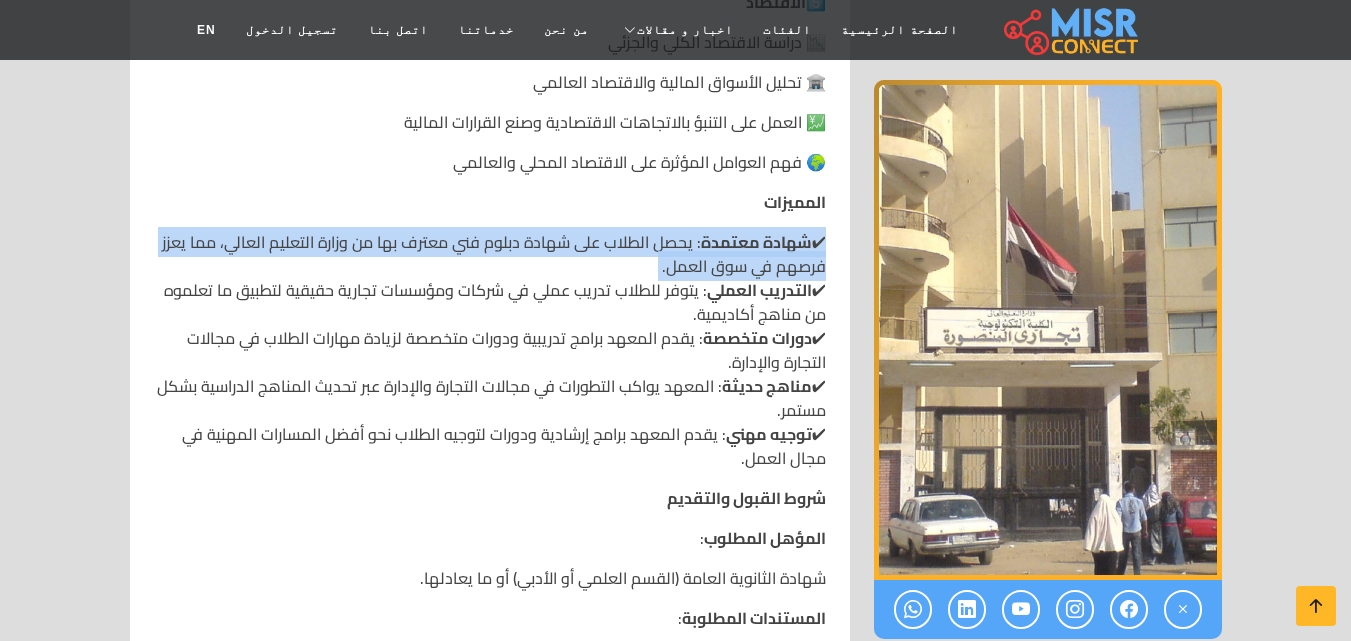 click on "شهادة معتمدة" at bounding box center [756, 242] 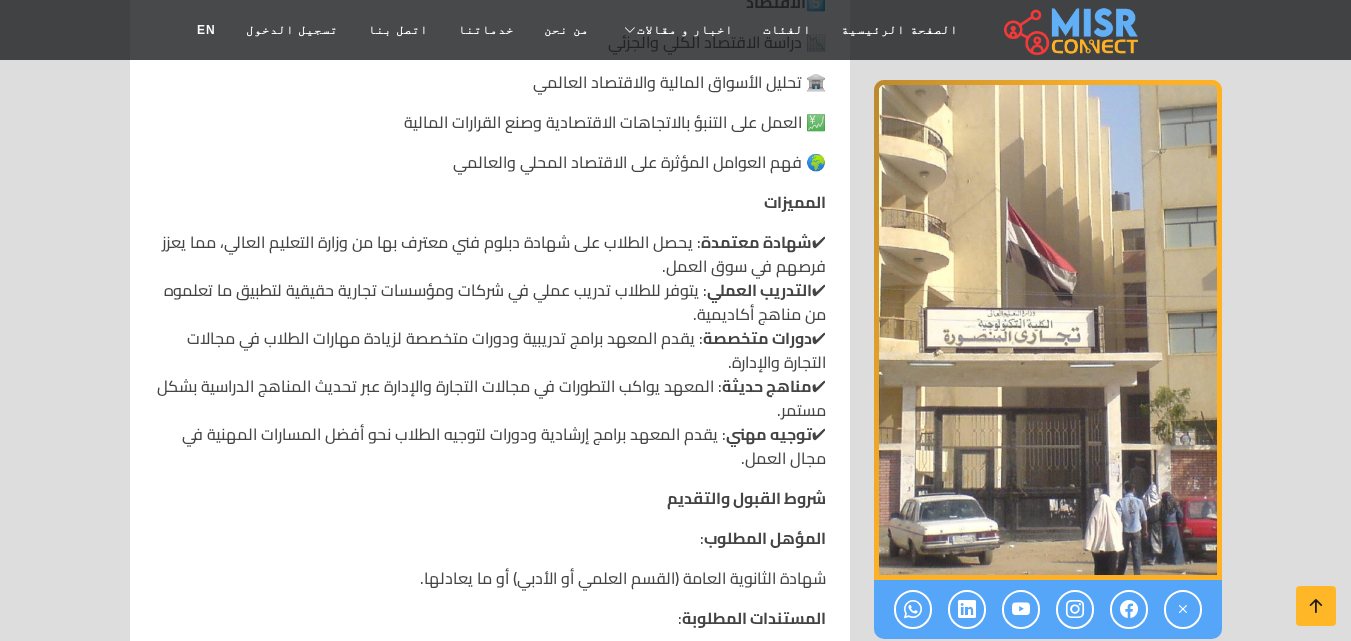 click on "✔  شهادة معتمدة : يحصل الطلاب على شهادة دبلوم فني معترف بها من وزارة التعليم العالي، مما يعزز فرصهم في سوق العمل. ✔  التدريب العملي : يتوفر للطلاب تدريب عملي في شركات ومؤسسات تجارية حقيقية لتطبيق ما تعلموه من مناهج أكاديمية. ✔  دورات متخصصة : يقدم المعهد برامج تدريبية ودورات متخصصة لزيادة مهارات الطلاب في مجالات التجارة والإدارة. ✔  مناهج حديثة : المعهد يواكب التطورات في مجالات التجارة والإدارة عبر تحديث المناهج الدراسية بشكل مستمر. ✔  توجيه مهني : يقدم المعهد برامج إرشادية ودورات لتوجيه الطلاب نحو أفضل المسارات المهنية في مجال العمل." at bounding box center (490, 350) 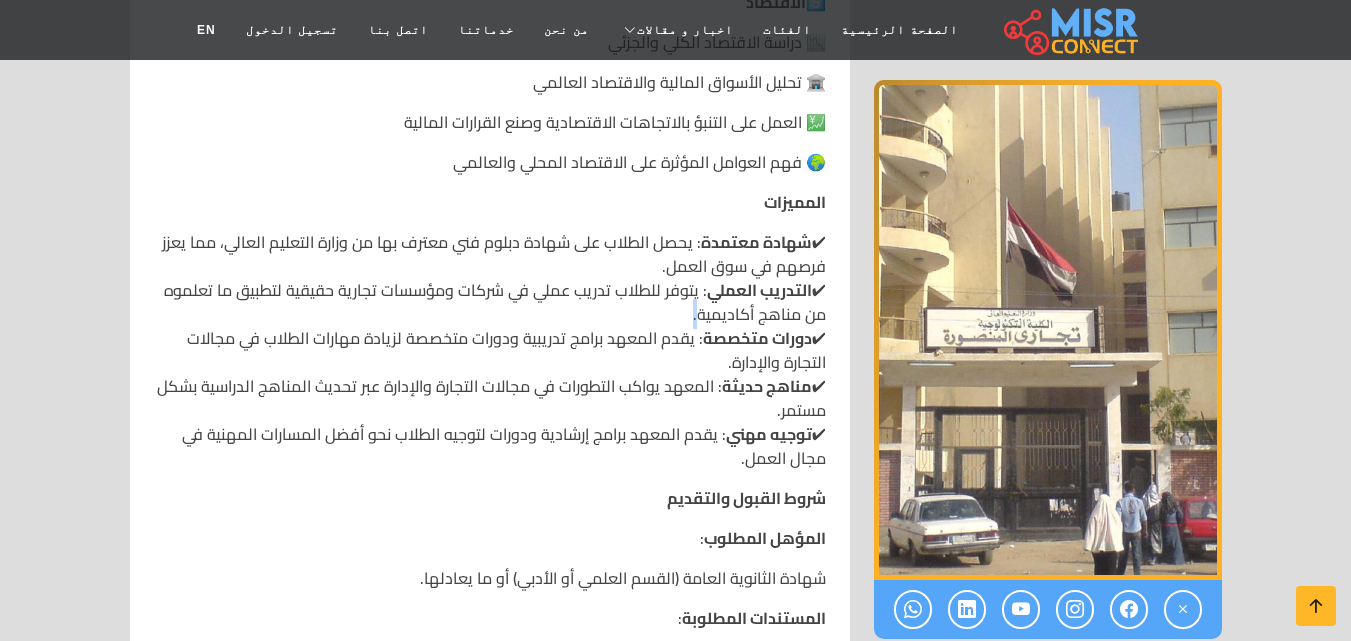 click on "✔  شهادة معتمدة : يحصل الطلاب على شهادة دبلوم فني معترف بها من وزارة التعليم العالي، مما يعزز فرصهم في سوق العمل. ✔  التدريب العملي : يتوفر للطلاب تدريب عملي في شركات ومؤسسات تجارية حقيقية لتطبيق ما تعلموه من مناهج أكاديمية. ✔  دورات متخصصة : يقدم المعهد برامج تدريبية ودورات متخصصة لزيادة مهارات الطلاب في مجالات التجارة والإدارة. ✔  مناهج حديثة : المعهد يواكب التطورات في مجالات التجارة والإدارة عبر تحديث المناهج الدراسية بشكل مستمر. ✔  توجيه مهني : يقدم المعهد برامج إرشادية ودورات لتوجيه الطلاب نحو أفضل المسارات المهنية في مجال العمل." at bounding box center (490, 350) 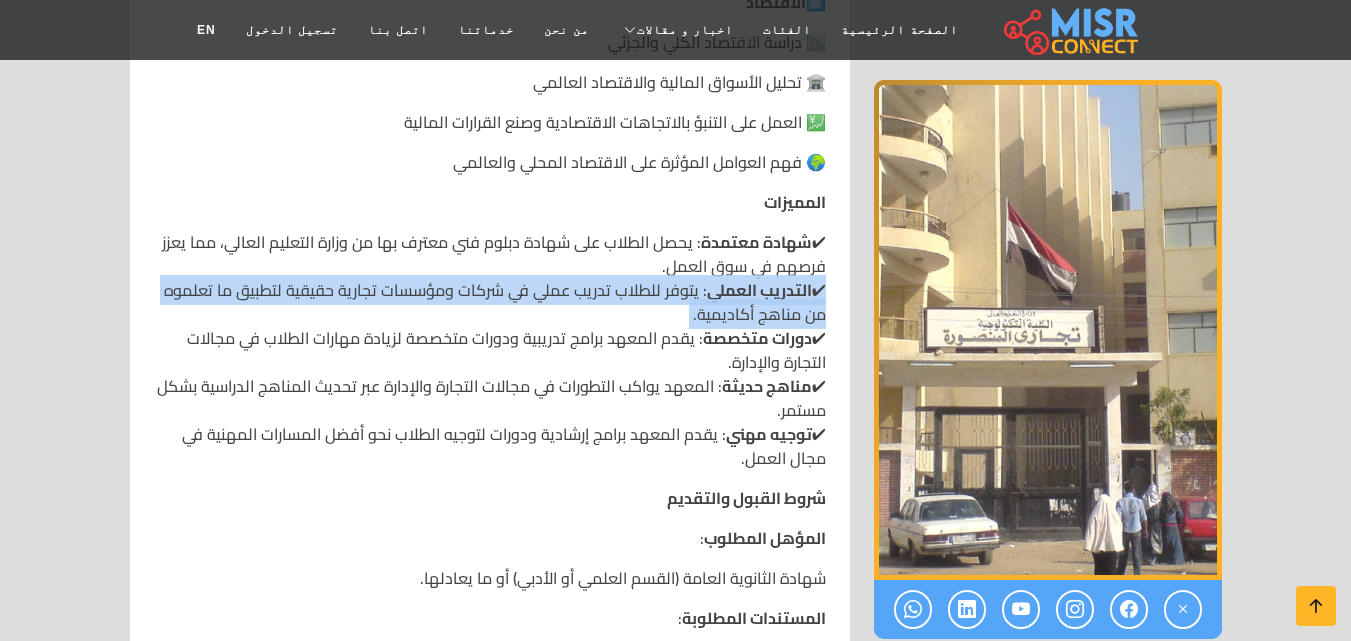 click on "✔  شهادة معتمدة : يحصل الطلاب على شهادة دبلوم فني معترف بها من وزارة التعليم العالي، مما يعزز فرصهم في سوق العمل. ✔  التدريب العملي : يتوفر للطلاب تدريب عملي في شركات ومؤسسات تجارية حقيقية لتطبيق ما تعلموه من مناهج أكاديمية. ✔  دورات متخصصة : يقدم المعهد برامج تدريبية ودورات متخصصة لزيادة مهارات الطلاب في مجالات التجارة والإدارة. ✔  مناهج حديثة : المعهد يواكب التطورات في مجالات التجارة والإدارة عبر تحديث المناهج الدراسية بشكل مستمر. ✔  توجيه مهني : يقدم المعهد برامج إرشادية ودورات لتوجيه الطلاب نحو أفضل المسارات المهنية في مجال العمل." at bounding box center (490, 350) 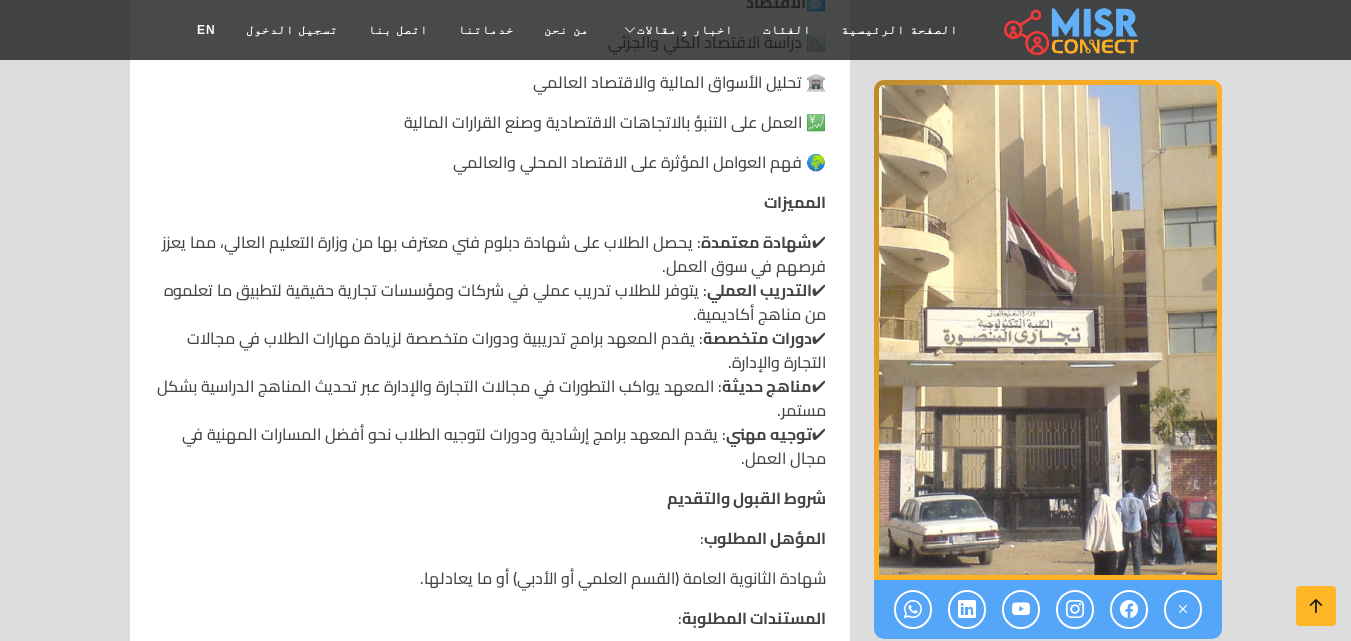click on "✔  شهادة معتمدة : يحصل الطلاب على شهادة دبلوم فني معترف بها من وزارة التعليم العالي، مما يعزز فرصهم في سوق العمل. ✔  التدريب العملي : يتوفر للطلاب تدريب عملي في شركات ومؤسسات تجارية حقيقية لتطبيق ما تعلموه من مناهج أكاديمية. ✔  دورات متخصصة : يقدم المعهد برامج تدريبية ودورات متخصصة لزيادة مهارات الطلاب في مجالات التجارة والإدارة. ✔  مناهج حديثة : المعهد يواكب التطورات في مجالات التجارة والإدارة عبر تحديث المناهج الدراسية بشكل مستمر. ✔  توجيه مهني : يقدم المعهد برامج إرشادية ودورات لتوجيه الطلاب نحو أفضل المسارات المهنية في مجال العمل." at bounding box center [490, 350] 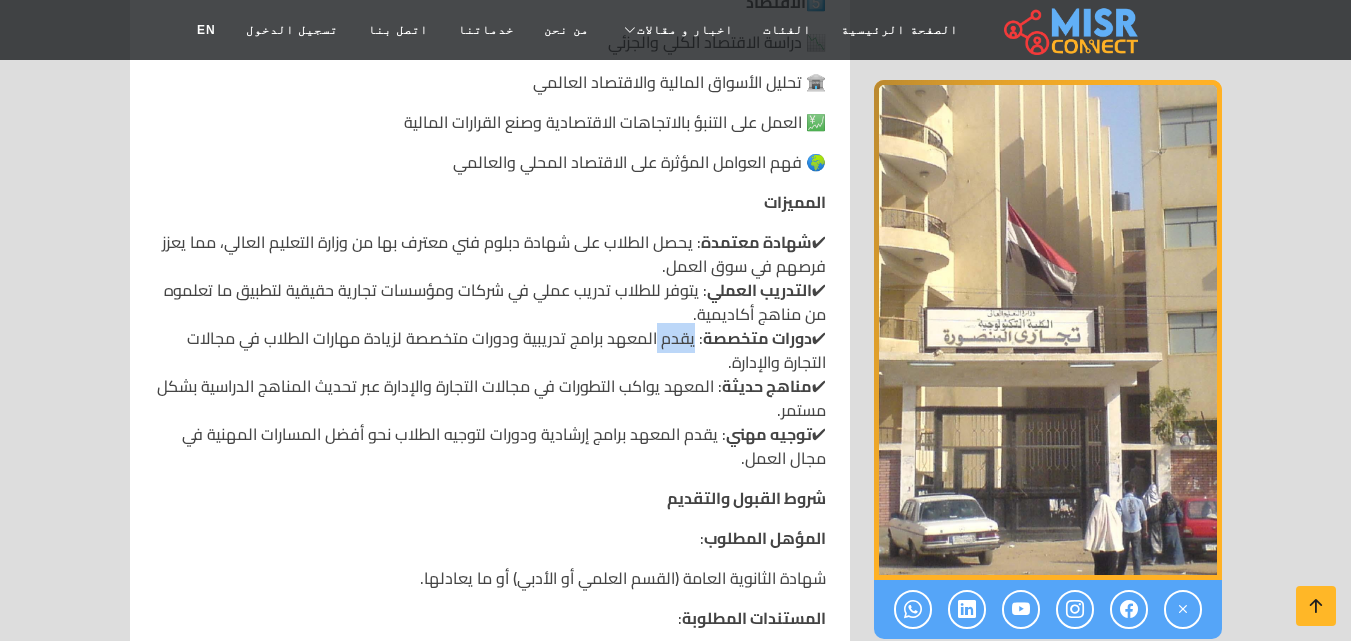 click on "✔  شهادة معتمدة : يحصل الطلاب على شهادة دبلوم فني معترف بها من وزارة التعليم العالي، مما يعزز فرصهم في سوق العمل. ✔  التدريب العملي : يتوفر للطلاب تدريب عملي في شركات ومؤسسات تجارية حقيقية لتطبيق ما تعلموه من مناهج أكاديمية. ✔  دورات متخصصة : يقدم المعهد برامج تدريبية ودورات متخصصة لزيادة مهارات الطلاب في مجالات التجارة والإدارة. ✔  مناهج حديثة : المعهد يواكب التطورات في مجالات التجارة والإدارة عبر تحديث المناهج الدراسية بشكل مستمر. ✔  توجيه مهني : يقدم المعهد برامج إرشادية ودورات لتوجيه الطلاب نحو أفضل المسارات المهنية في مجال العمل." at bounding box center (490, 350) 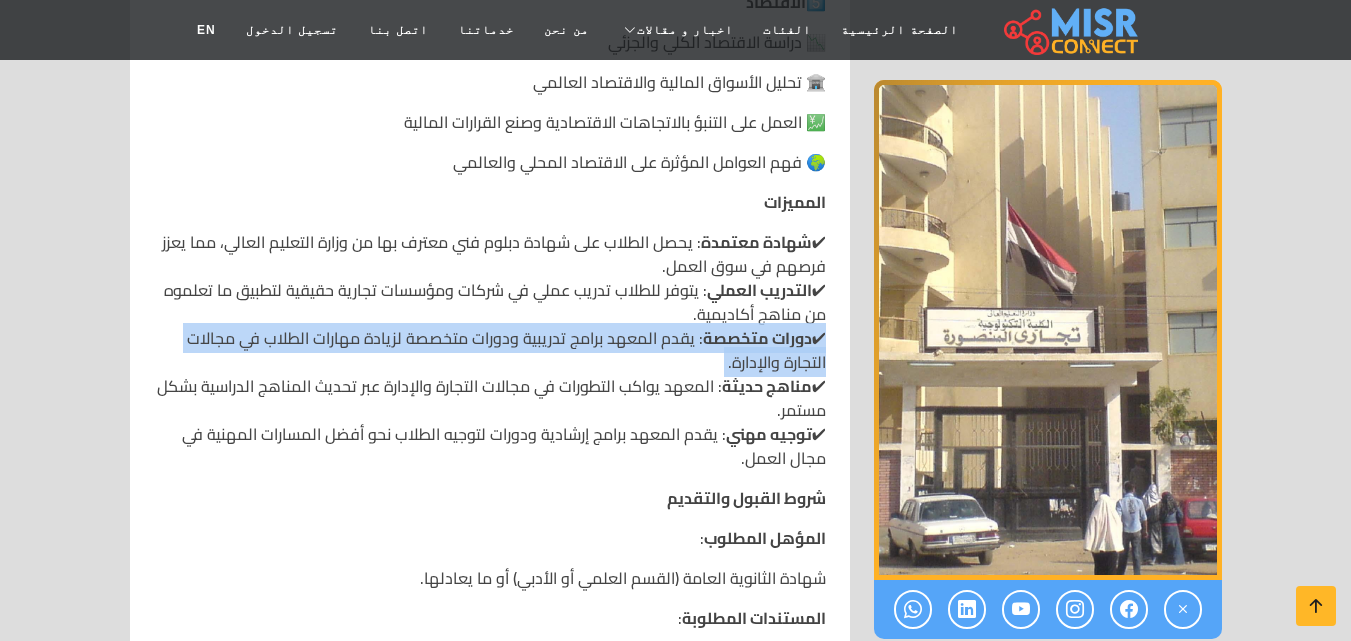 click on "✔  شهادة معتمدة : يحصل الطلاب على شهادة دبلوم فني معترف بها من وزارة التعليم العالي، مما يعزز فرصهم في سوق العمل. ✔  التدريب العملي : يتوفر للطلاب تدريب عملي في شركات ومؤسسات تجارية حقيقية لتطبيق ما تعلموه من مناهج أكاديمية. ✔  دورات متخصصة : يقدم المعهد برامج تدريبية ودورات متخصصة لزيادة مهارات الطلاب في مجالات التجارة والإدارة. ✔  مناهج حديثة : المعهد يواكب التطورات في مجالات التجارة والإدارة عبر تحديث المناهج الدراسية بشكل مستمر. ✔  توجيه مهني : يقدم المعهد برامج إرشادية ودورات لتوجيه الطلاب نحو أفضل المسارات المهنية في مجال العمل." at bounding box center (490, 350) 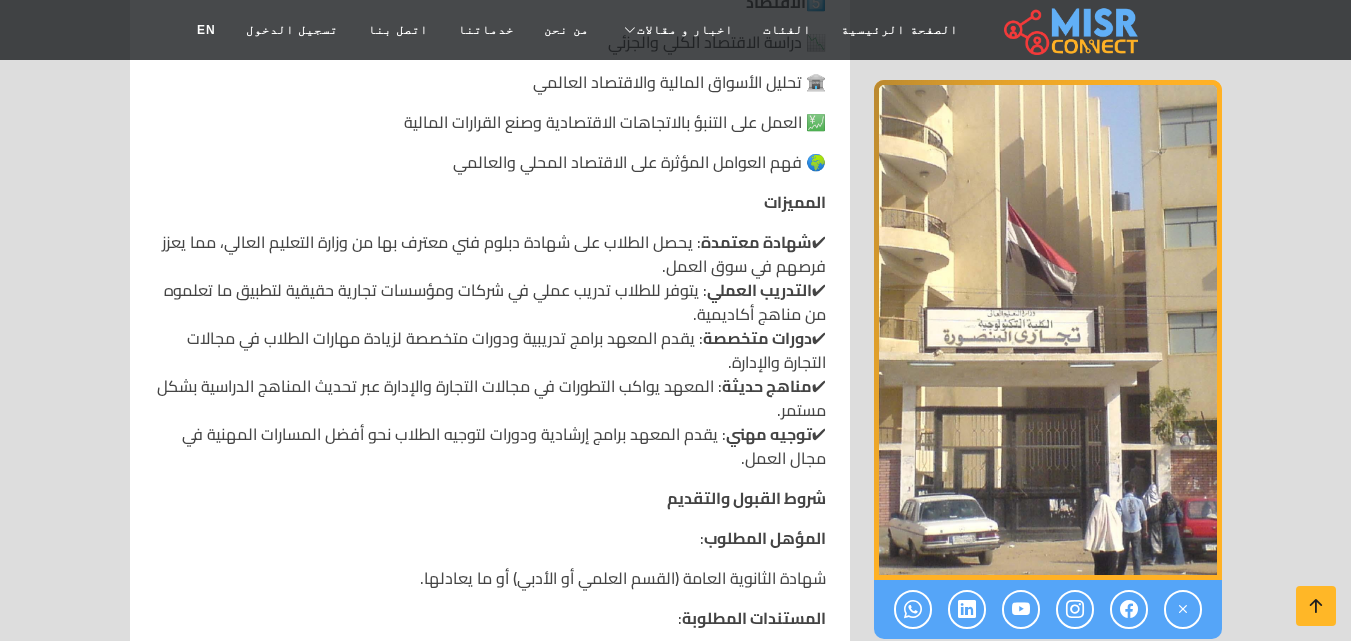 click on "✔  شهادة معتمدة : يحصل الطلاب على شهادة دبلوم فني معترف بها من وزارة التعليم العالي، مما يعزز فرصهم في سوق العمل. ✔  التدريب العملي : يتوفر للطلاب تدريب عملي في شركات ومؤسسات تجارية حقيقية لتطبيق ما تعلموه من مناهج أكاديمية. ✔  دورات متخصصة : يقدم المعهد برامج تدريبية ودورات متخصصة لزيادة مهارات الطلاب في مجالات التجارة والإدارة. ✔  مناهج حديثة : المعهد يواكب التطورات في مجالات التجارة والإدارة عبر تحديث المناهج الدراسية بشكل مستمر. ✔  توجيه مهني : يقدم المعهد برامج إرشادية ودورات لتوجيه الطلاب نحو أفضل المسارات المهنية في مجال العمل." at bounding box center (490, 350) 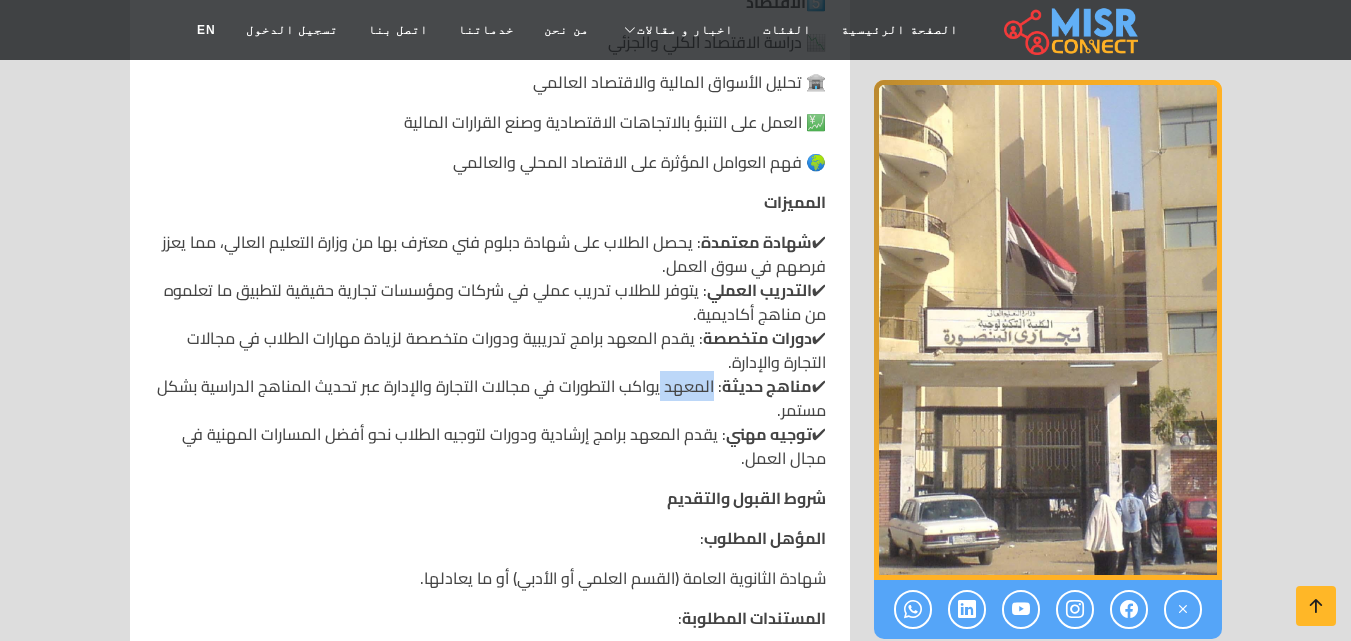 click on "✔  شهادة معتمدة : يحصل الطلاب على شهادة دبلوم فني معترف بها من وزارة التعليم العالي، مما يعزز فرصهم في سوق العمل. ✔  التدريب العملي : يتوفر للطلاب تدريب عملي في شركات ومؤسسات تجارية حقيقية لتطبيق ما تعلموه من مناهج أكاديمية. ✔  دورات متخصصة : يقدم المعهد برامج تدريبية ودورات متخصصة لزيادة مهارات الطلاب في مجالات التجارة والإدارة. ✔  مناهج حديثة : المعهد يواكب التطورات في مجالات التجارة والإدارة عبر تحديث المناهج الدراسية بشكل مستمر. ✔  توجيه مهني : يقدم المعهد برامج إرشادية ودورات لتوجيه الطلاب نحو أفضل المسارات المهنية في مجال العمل." at bounding box center (490, 350) 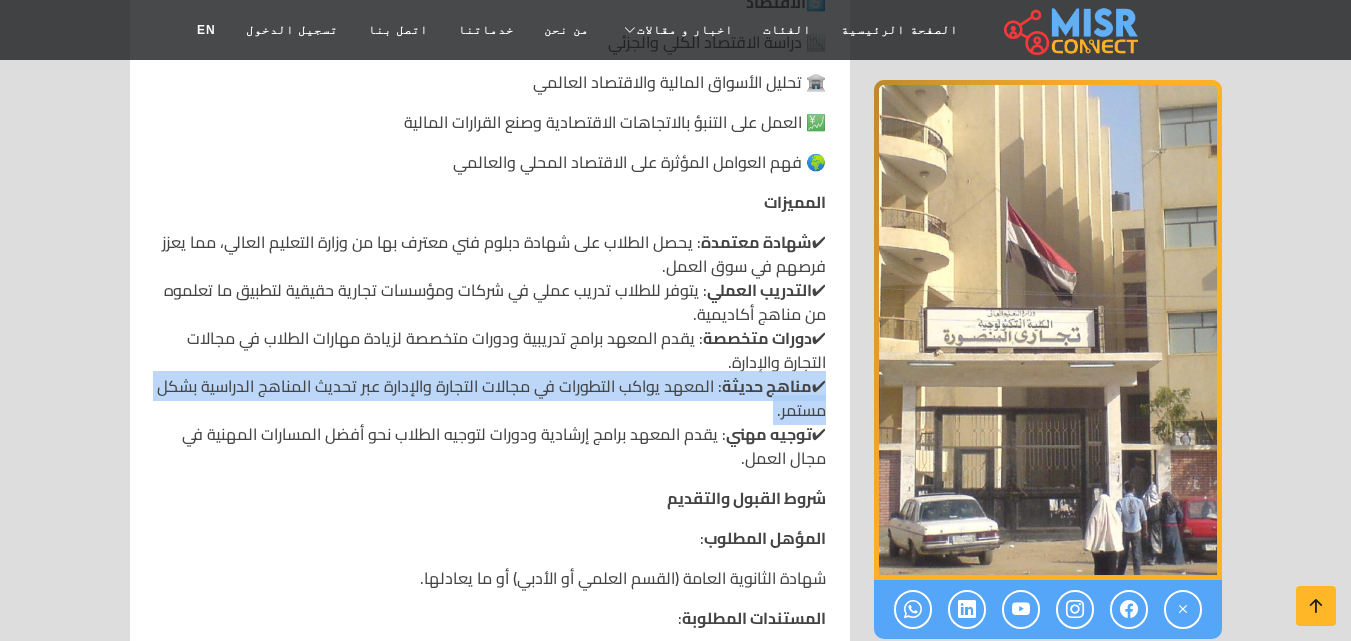 click on "✔  شهادة معتمدة : يحصل الطلاب على شهادة دبلوم فني معترف بها من وزارة التعليم العالي، مما يعزز فرصهم في سوق العمل. ✔  التدريب العملي : يتوفر للطلاب تدريب عملي في شركات ومؤسسات تجارية حقيقية لتطبيق ما تعلموه من مناهج أكاديمية. ✔  دورات متخصصة : يقدم المعهد برامج تدريبية ودورات متخصصة لزيادة مهارات الطلاب في مجالات التجارة والإدارة. ✔  مناهج حديثة : المعهد يواكب التطورات في مجالات التجارة والإدارة عبر تحديث المناهج الدراسية بشكل مستمر. ✔  توجيه مهني : يقدم المعهد برامج إرشادية ودورات لتوجيه الطلاب نحو أفضل المسارات المهنية في مجال العمل." at bounding box center (490, 350) 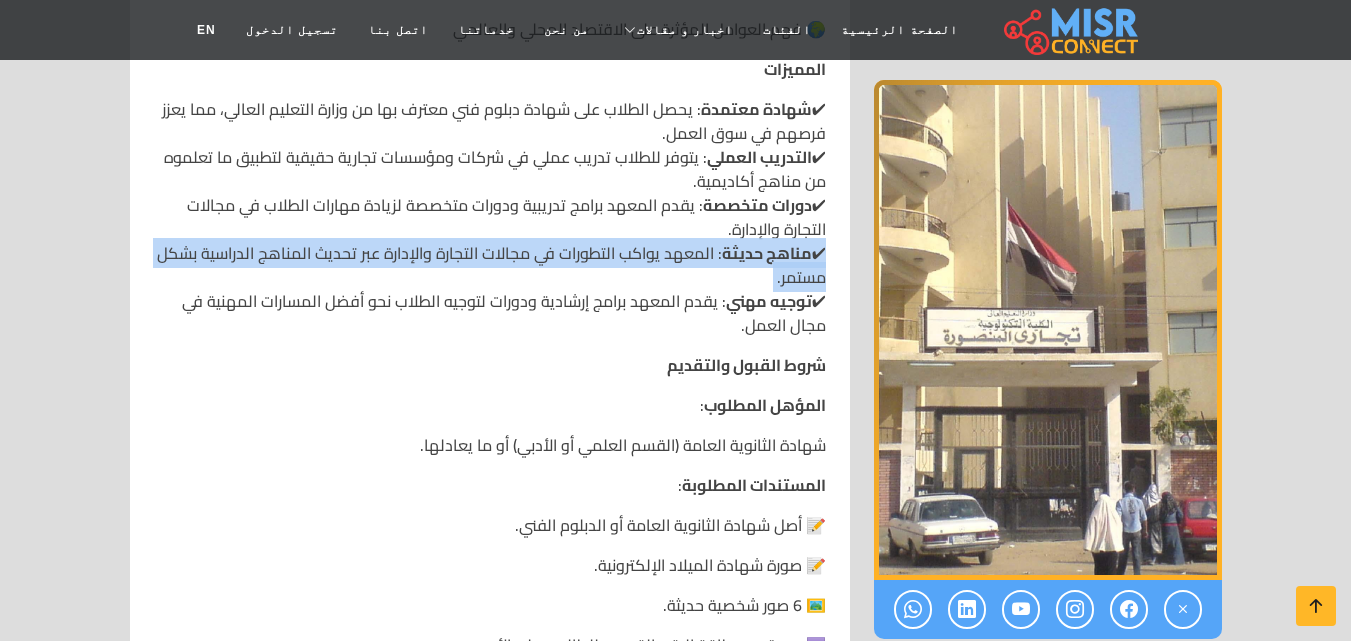 scroll, scrollTop: 2200, scrollLeft: 0, axis: vertical 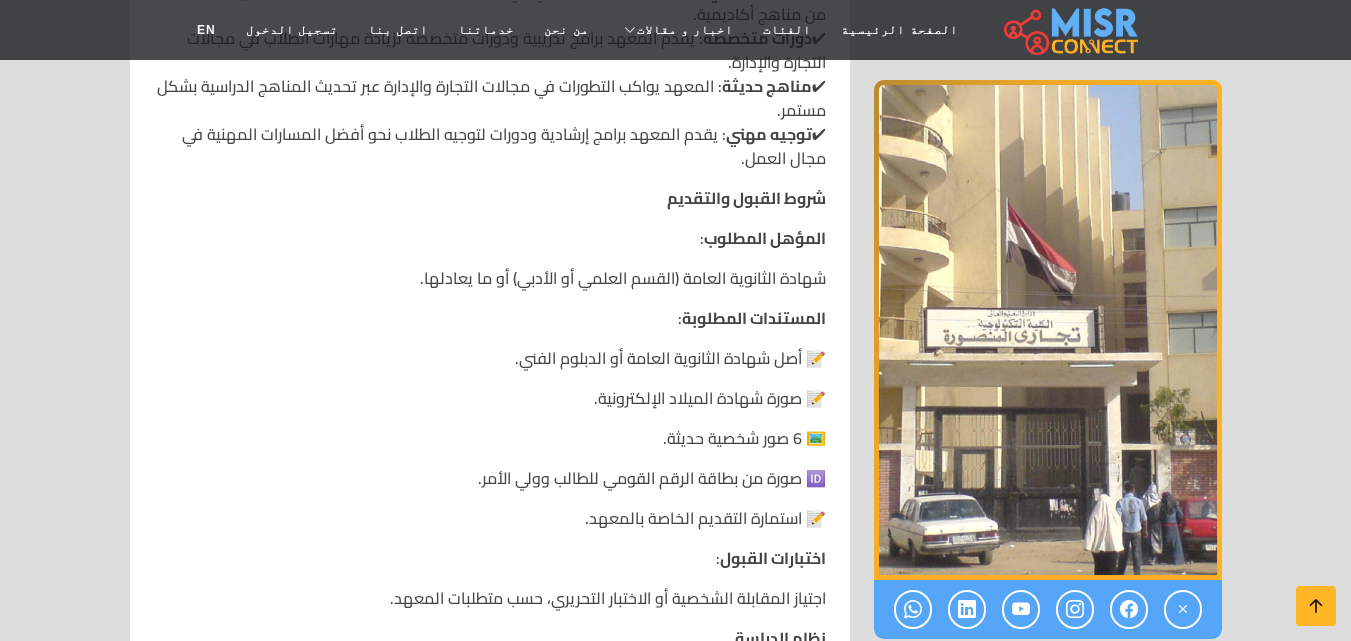 click on "✔  شهادة معتمدة : يحصل الطلاب على شهادة دبلوم فني معترف بها من وزارة التعليم العالي، مما يعزز فرصهم في سوق العمل. ✔  التدريب العملي : يتوفر للطلاب تدريب عملي في شركات ومؤسسات تجارية حقيقية لتطبيق ما تعلموه من مناهج أكاديمية. ✔  دورات متخصصة : يقدم المعهد برامج تدريبية ودورات متخصصة لزيادة مهارات الطلاب في مجالات التجارة والإدارة. ✔  مناهج حديثة : المعهد يواكب التطورات في مجالات التجارة والإدارة عبر تحديث المناهج الدراسية بشكل مستمر. ✔  توجيه مهني : يقدم المعهد برامج إرشادية ودورات لتوجيه الطلاب نحو أفضل المسارات المهنية في مجال العمل." at bounding box center [490, 50] 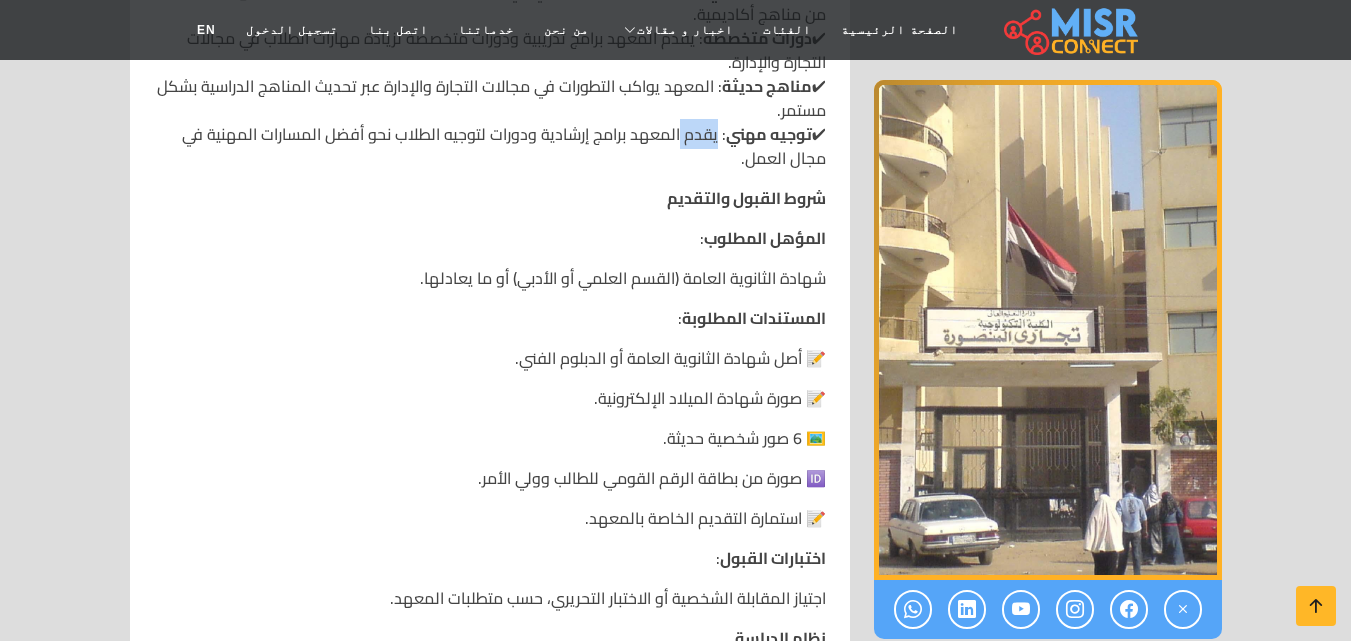 click on "✔  شهادة معتمدة : يحصل الطلاب على شهادة دبلوم فني معترف بها من وزارة التعليم العالي، مما يعزز فرصهم في سوق العمل. ✔  التدريب العملي : يتوفر للطلاب تدريب عملي في شركات ومؤسسات تجارية حقيقية لتطبيق ما تعلموه من مناهج أكاديمية. ✔  دورات متخصصة : يقدم المعهد برامج تدريبية ودورات متخصصة لزيادة مهارات الطلاب في مجالات التجارة والإدارة. ✔  مناهج حديثة : المعهد يواكب التطورات في مجالات التجارة والإدارة عبر تحديث المناهج الدراسية بشكل مستمر. ✔  توجيه مهني : يقدم المعهد برامج إرشادية ودورات لتوجيه الطلاب نحو أفضل المسارات المهنية في مجال العمل." at bounding box center (490, 50) 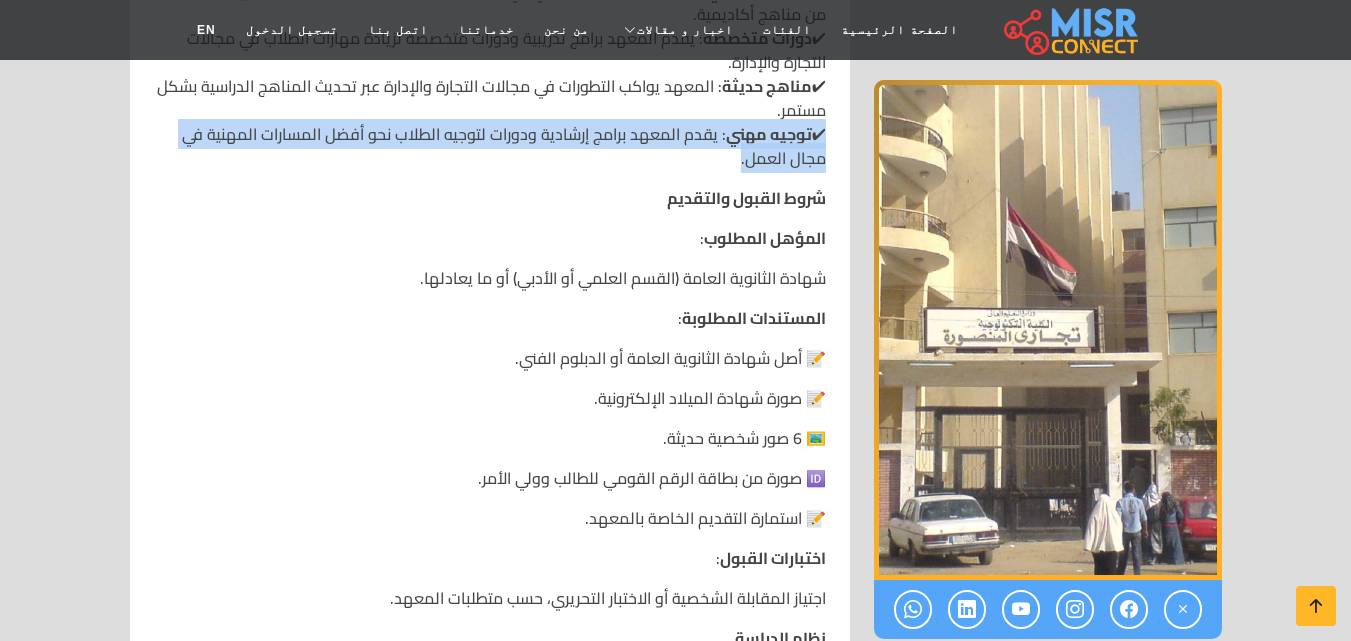 click on "✔  شهادة معتمدة : يحصل الطلاب على شهادة دبلوم فني معترف بها من وزارة التعليم العالي، مما يعزز فرصهم في سوق العمل. ✔  التدريب العملي : يتوفر للطلاب تدريب عملي في شركات ومؤسسات تجارية حقيقية لتطبيق ما تعلموه من مناهج أكاديمية. ✔  دورات متخصصة : يقدم المعهد برامج تدريبية ودورات متخصصة لزيادة مهارات الطلاب في مجالات التجارة والإدارة. ✔  مناهج حديثة : المعهد يواكب التطورات في مجالات التجارة والإدارة عبر تحديث المناهج الدراسية بشكل مستمر. ✔  توجيه مهني : يقدم المعهد برامج إرشادية ودورات لتوجيه الطلاب نحو أفضل المسارات المهنية في مجال العمل." at bounding box center [490, 50] 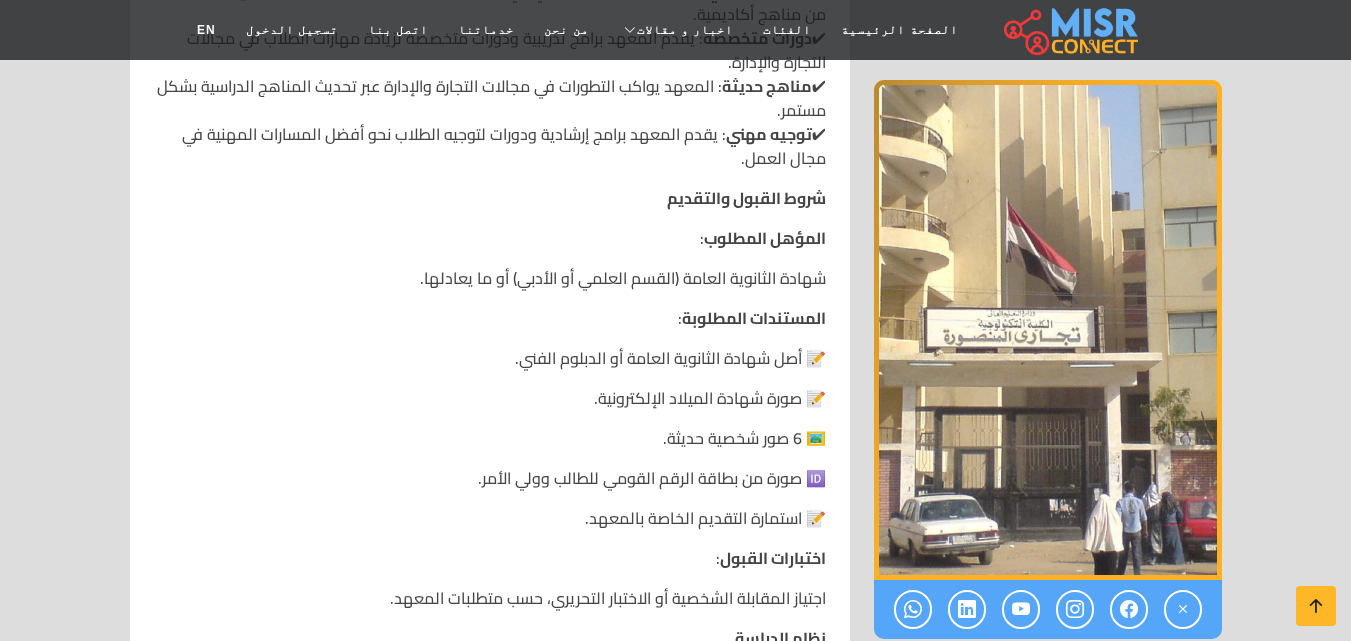 click on "📍  المعهد الفني التجاري بالمنصورة
نبذة عن المعهد
المعهد الفني التجاري بالمنصورة هو معهد متخصص في تأهيل الطلاب في مجالات التجارة والإدارة والمحاسبة، ويُعد من بين أفضل المعاهد في الدقهلية. يقدم المعهد برامج أكاديمية معترف بها من وزارة التعليم العالي، تجمع بين الدراسة النظرية والتدريب العملي لتزويد الطلاب بخبرات ميدانية. يهدف إلى تخريج كوادر مهنية تلبي احتياجات سوق العمل، ويتميز بتطوير مناهجه وأساليب تدريسه التي تعزز مهارات الطلاب وتعدهم للعمل مباشرة بعد التخرج.
التخصصات المتاحة في المعهد
1️⃣  قسم المحاسبة
2️⃣" at bounding box center [490, 66] 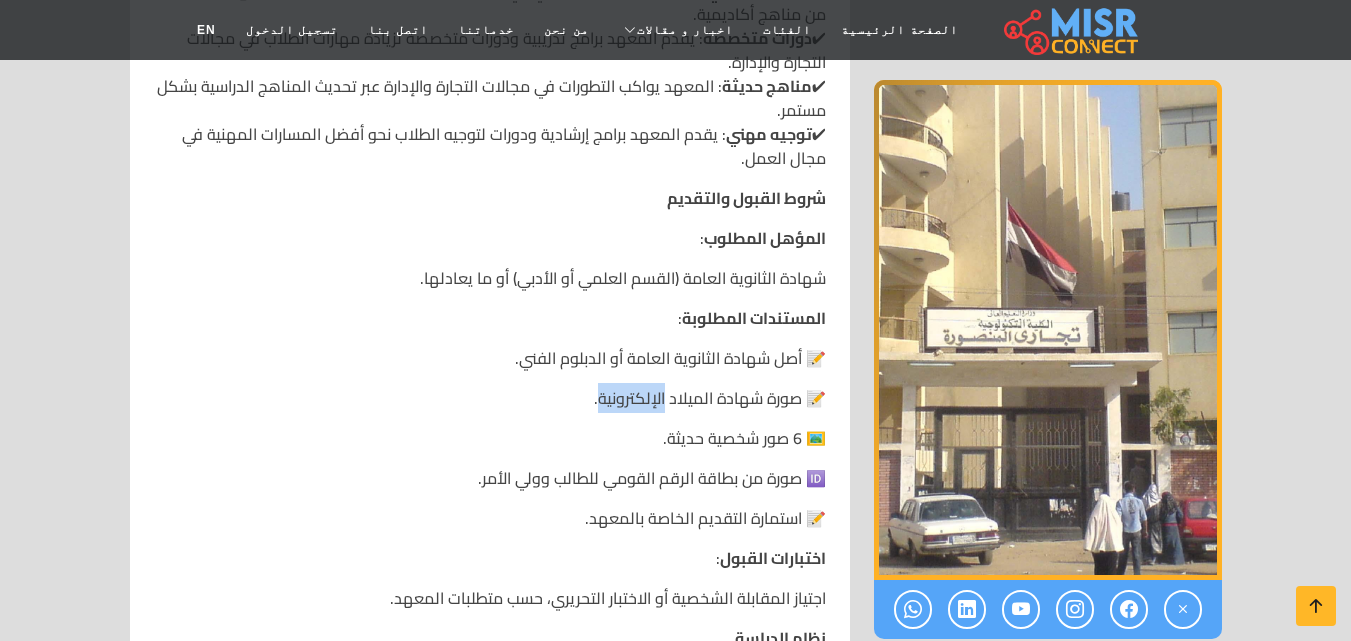 click on "📍  المعهد الفني التجاري بالمنصورة
نبذة عن المعهد
المعهد الفني التجاري بالمنصورة هو معهد متخصص في تأهيل الطلاب في مجالات التجارة والإدارة والمحاسبة، ويُعد من بين أفضل المعاهد في الدقهلية. يقدم المعهد برامج أكاديمية معترف بها من وزارة التعليم العالي، تجمع بين الدراسة النظرية والتدريب العملي لتزويد الطلاب بخبرات ميدانية. يهدف إلى تخريج كوادر مهنية تلبي احتياجات سوق العمل، ويتميز بتطوير مناهجه وأساليب تدريسه التي تعزز مهارات الطلاب وتعدهم للعمل مباشرة بعد التخرج.
التخصصات المتاحة في المعهد
1️⃣  قسم المحاسبة
2️⃣" at bounding box center (490, 66) 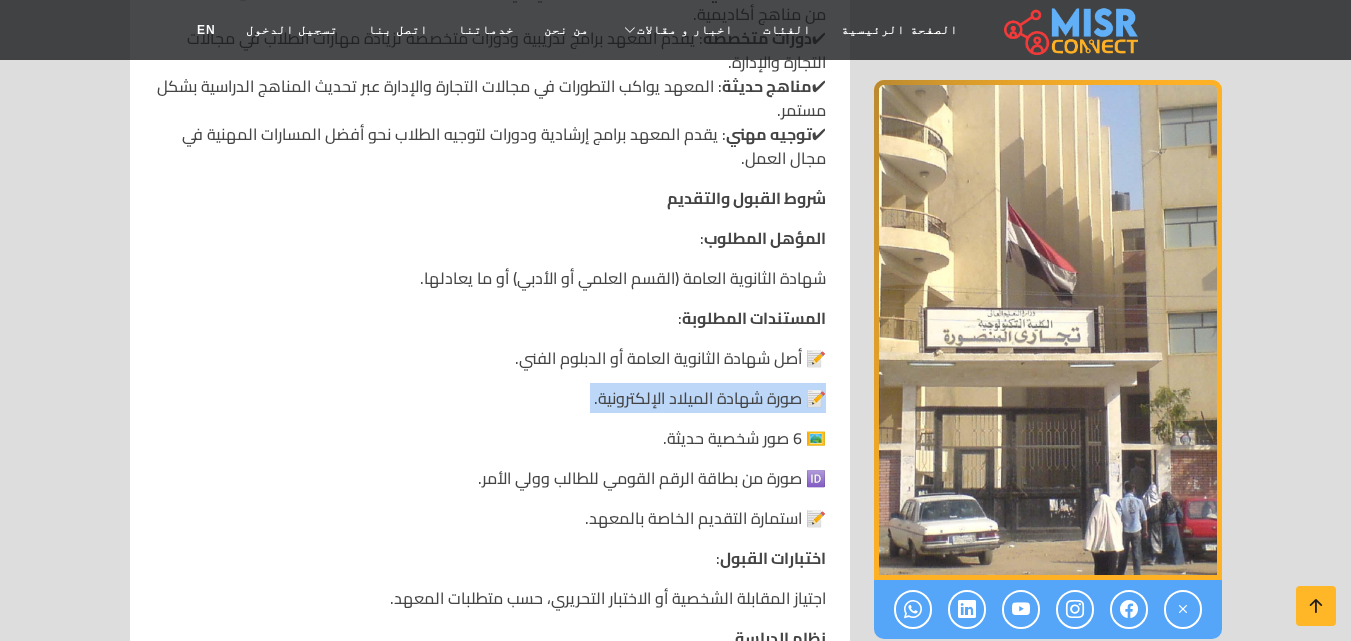 click on "📍  المعهد الفني التجاري بالمنصورة
نبذة عن المعهد
المعهد الفني التجاري بالمنصورة هو معهد متخصص في تأهيل الطلاب في مجالات التجارة والإدارة والمحاسبة، ويُعد من بين أفضل المعاهد في الدقهلية. يقدم المعهد برامج أكاديمية معترف بها من وزارة التعليم العالي، تجمع بين الدراسة النظرية والتدريب العملي لتزويد الطلاب بخبرات ميدانية. يهدف إلى تخريج كوادر مهنية تلبي احتياجات سوق العمل، ويتميز بتطوير مناهجه وأساليب تدريسه التي تعزز مهارات الطلاب وتعدهم للعمل مباشرة بعد التخرج.
التخصصات المتاحة في المعهد
1️⃣  قسم المحاسبة
2️⃣" at bounding box center [490, 66] 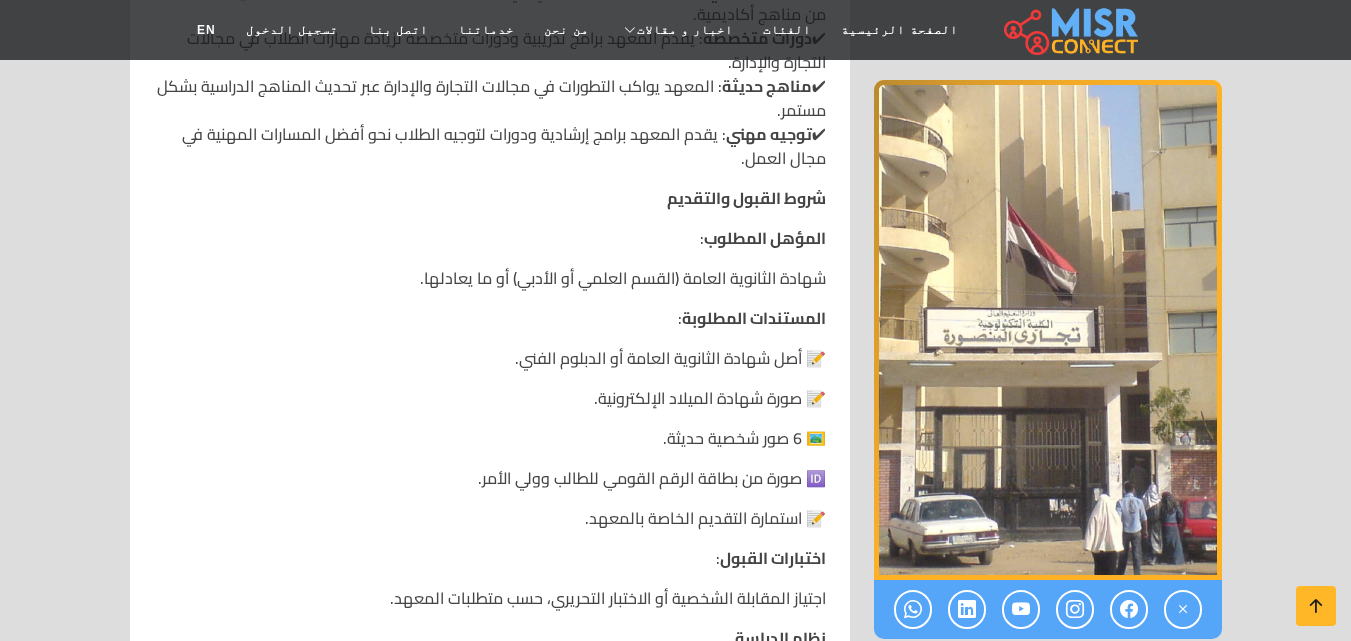 click on "📍  المعهد الفني التجاري بالمنصورة
نبذة عن المعهد
المعهد الفني التجاري بالمنصورة هو معهد متخصص في تأهيل الطلاب في مجالات التجارة والإدارة والمحاسبة، ويُعد من بين أفضل المعاهد في الدقهلية. يقدم المعهد برامج أكاديمية معترف بها من وزارة التعليم العالي، تجمع بين الدراسة النظرية والتدريب العملي لتزويد الطلاب بخبرات ميدانية. يهدف إلى تخريج كوادر مهنية تلبي احتياجات سوق العمل، ويتميز بتطوير مناهجه وأساليب تدريسه التي تعزز مهارات الطلاب وتعدهم للعمل مباشرة بعد التخرج.
التخصصات المتاحة في المعهد
1️⃣  قسم المحاسبة
2️⃣" at bounding box center (490, 66) 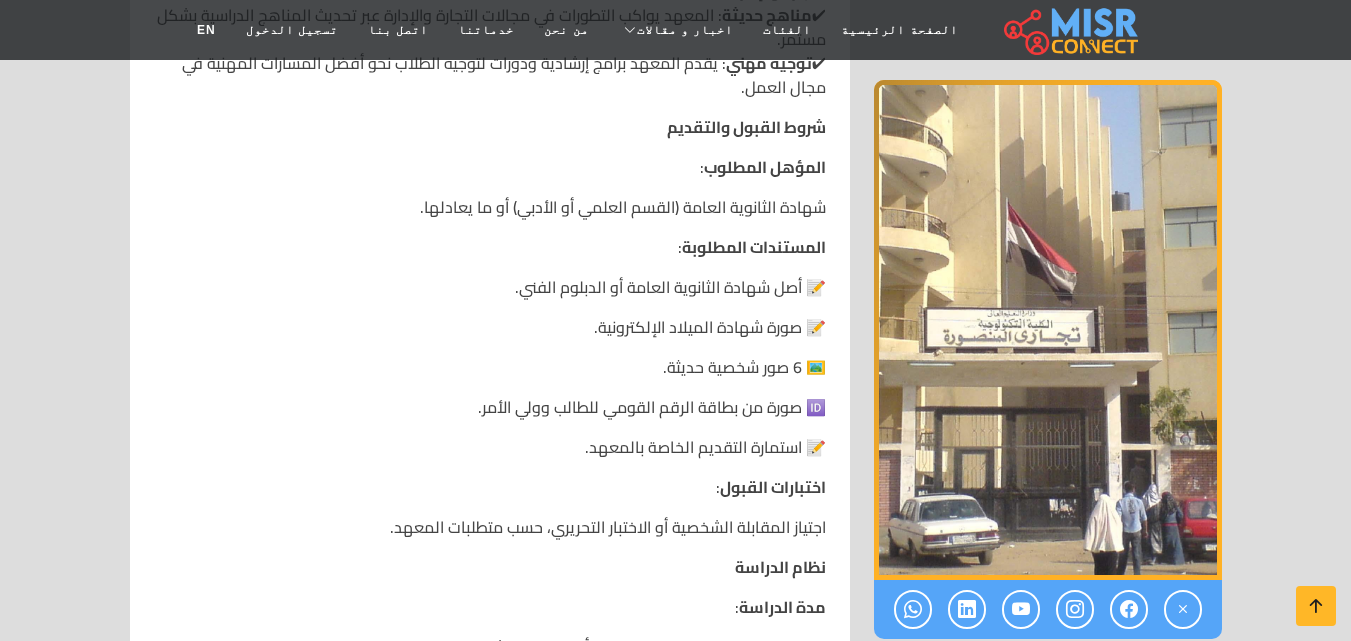 scroll, scrollTop: 2300, scrollLeft: 0, axis: vertical 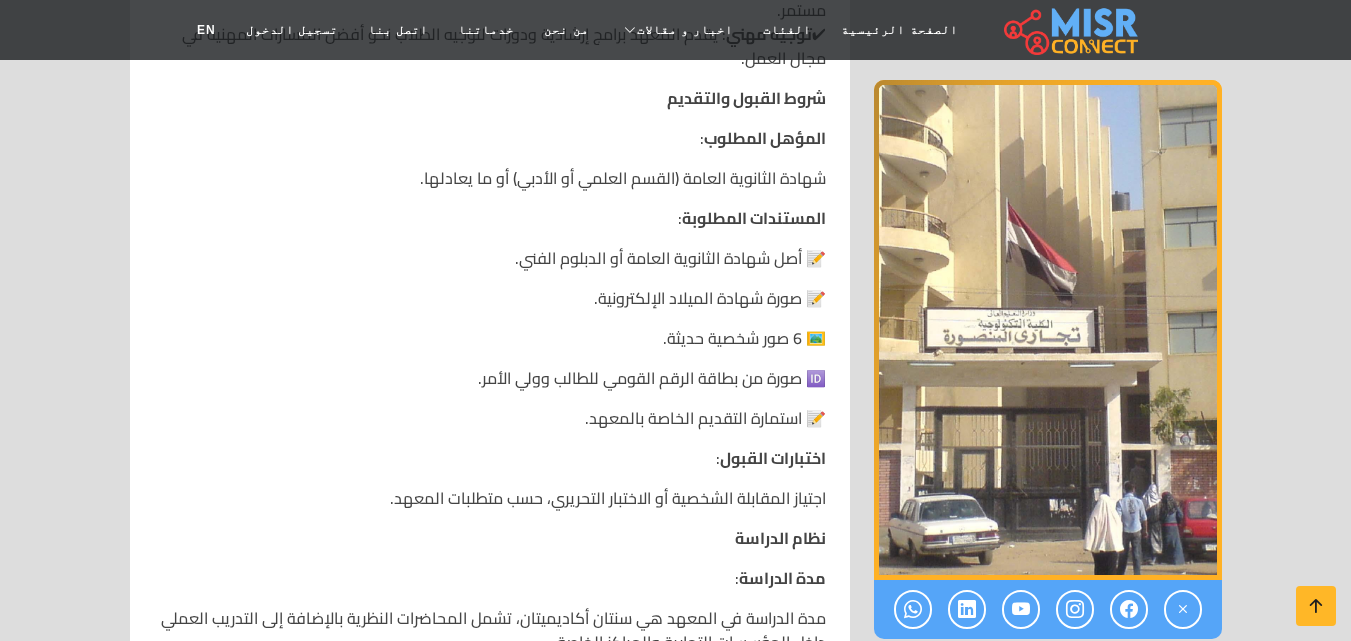 click on "📍  المعهد الفني التجاري بالمنصورة
نبذة عن المعهد
المعهد الفني التجاري بالمنصورة هو معهد متخصص في تأهيل الطلاب في مجالات التجارة والإدارة والمحاسبة، ويُعد من بين أفضل المعاهد في الدقهلية. يقدم المعهد برامج أكاديمية معترف بها من وزارة التعليم العالي، تجمع بين الدراسة النظرية والتدريب العملي لتزويد الطلاب بخبرات ميدانية. يهدف إلى تخريج كوادر مهنية تلبي احتياجات سوق العمل، ويتميز بتطوير مناهجه وأساليب تدريسه التي تعزز مهارات الطلاب وتعدهم للعمل مباشرة بعد التخرج.
التخصصات المتاحة في المعهد
1️⃣  قسم المحاسبة
2️⃣" at bounding box center (490, -34) 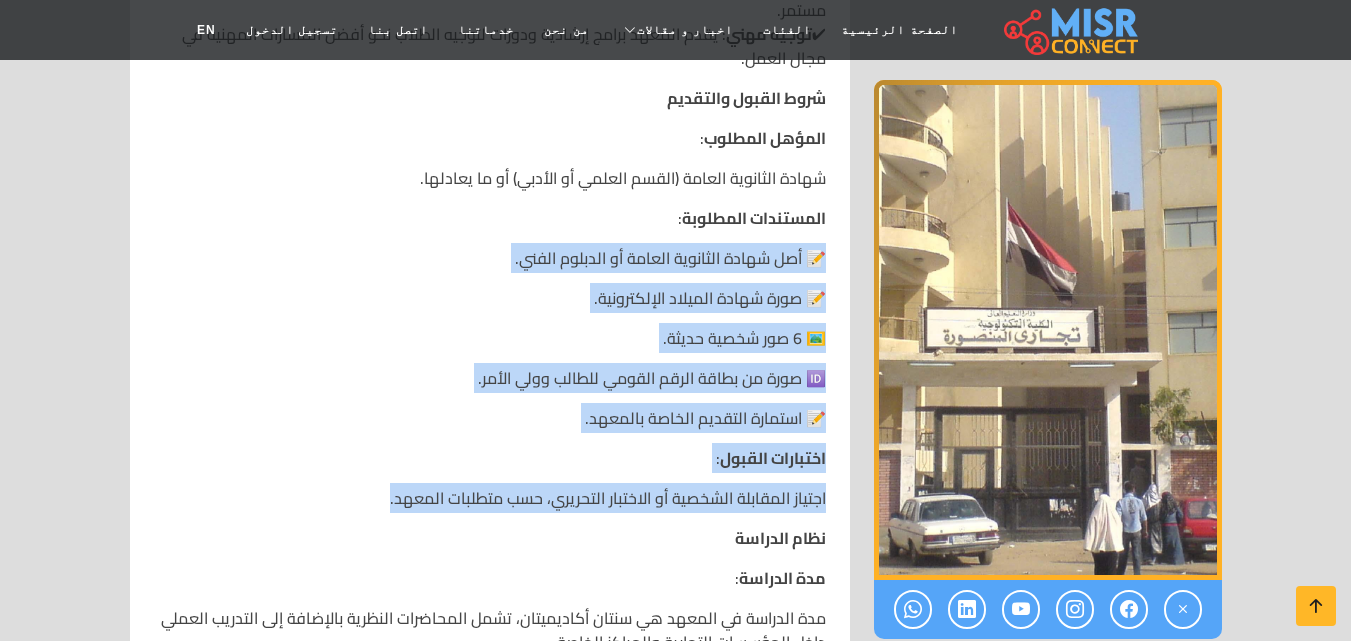 drag, startPoint x: 850, startPoint y: 240, endPoint x: 382, endPoint y: 497, distance: 533.9223 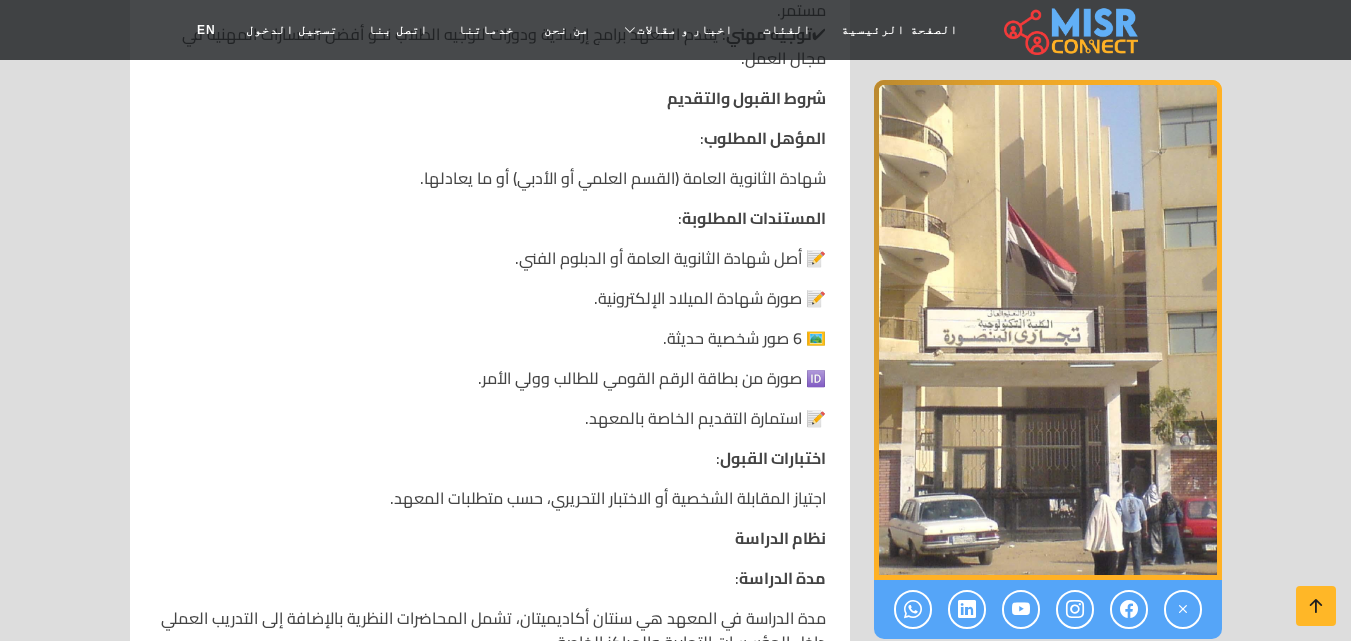 click on "📝 استمارة التقديم الخاصة بالمعهد." at bounding box center [490, 418] 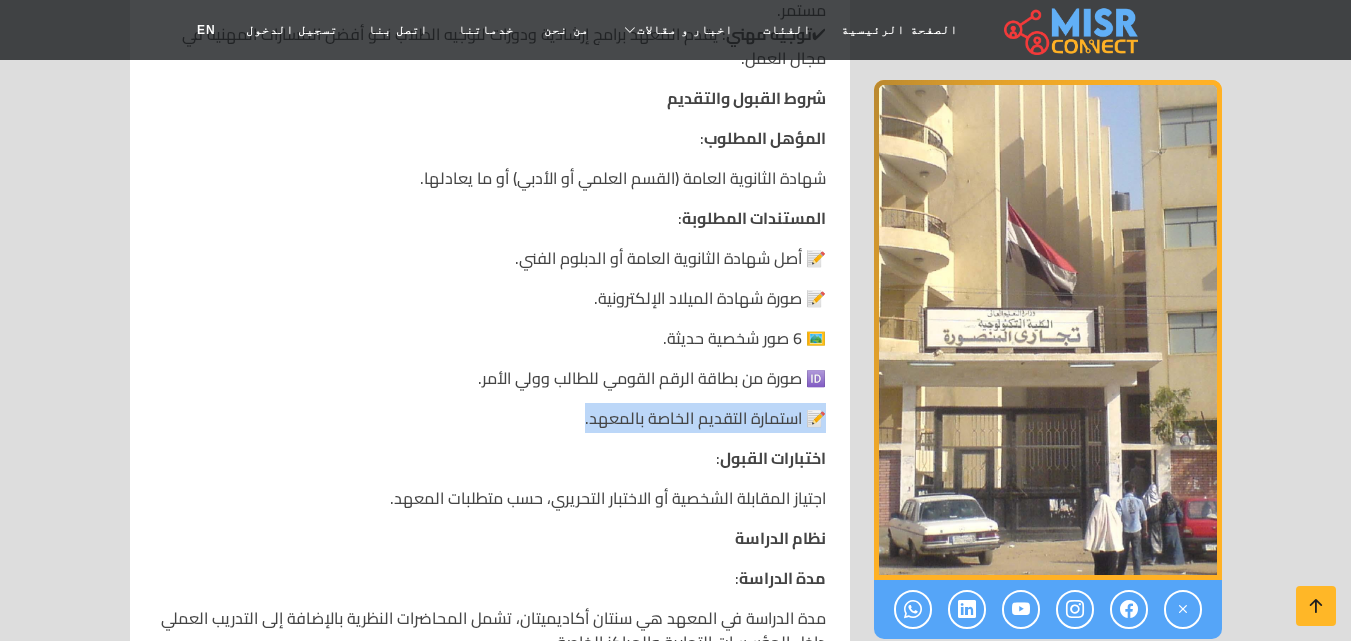 click on "📝 استمارة التقديم الخاصة بالمعهد." at bounding box center (490, 418) 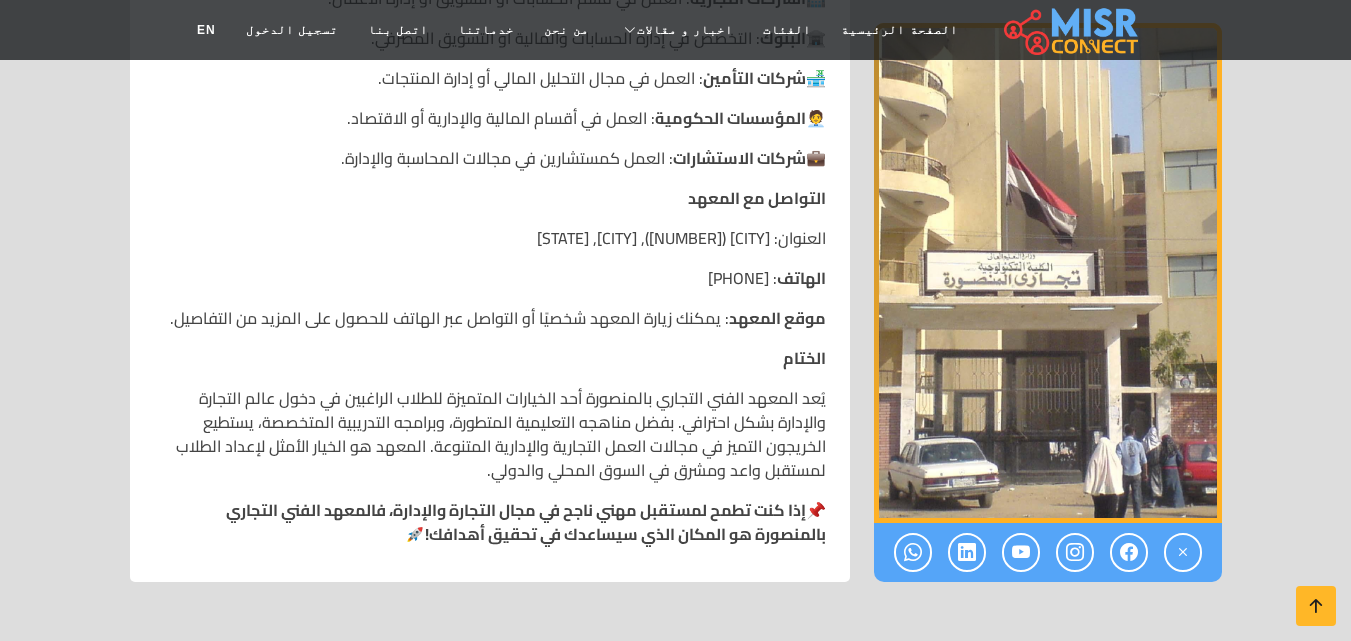 scroll, scrollTop: 3400, scrollLeft: 0, axis: vertical 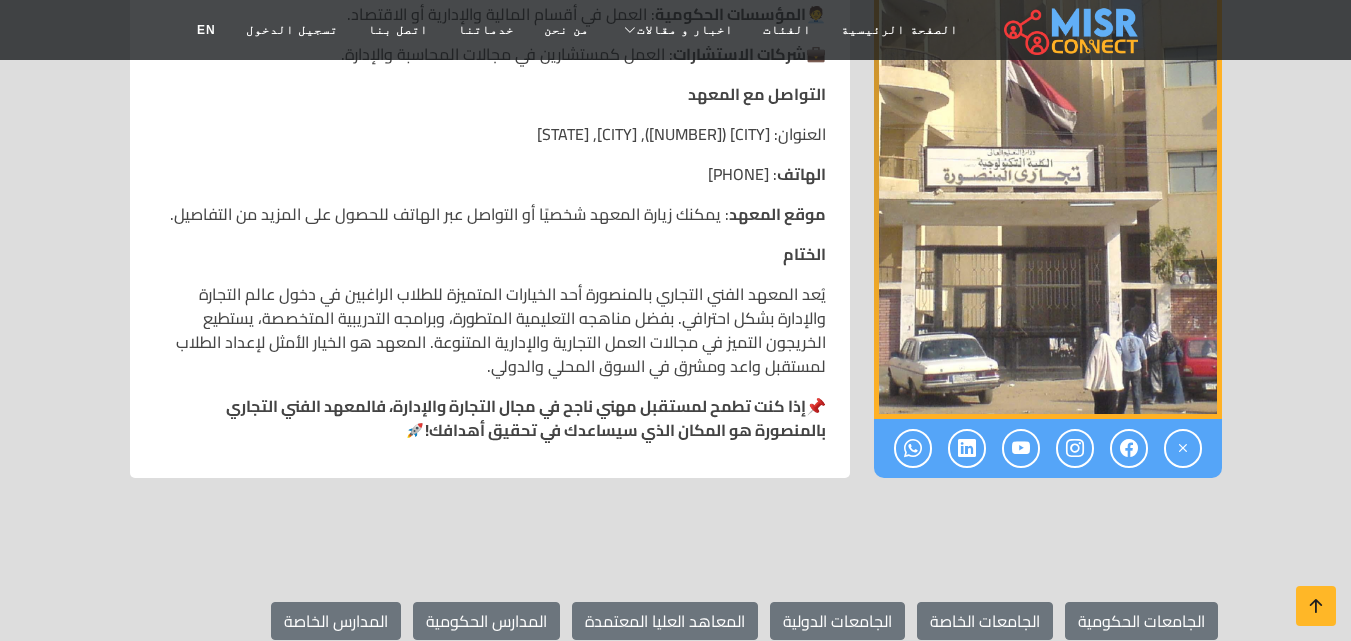 click on "موقع المعهد" at bounding box center (777, 214) 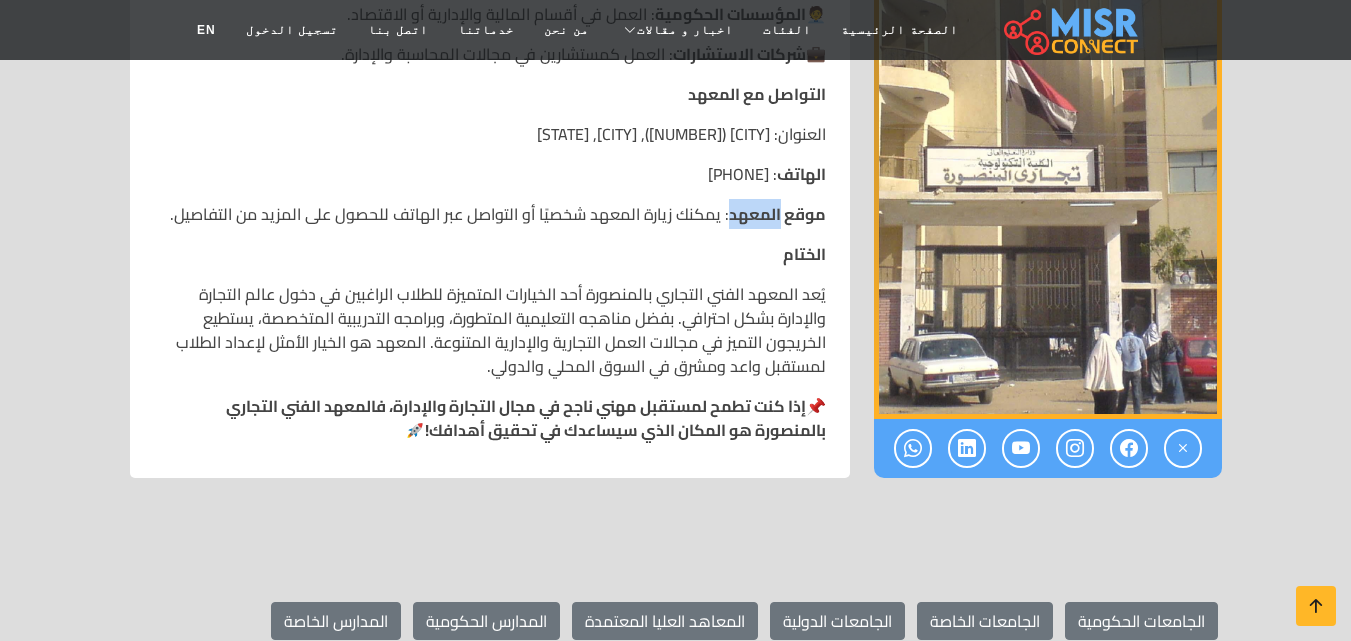 click on "موقع المعهد" at bounding box center (777, 214) 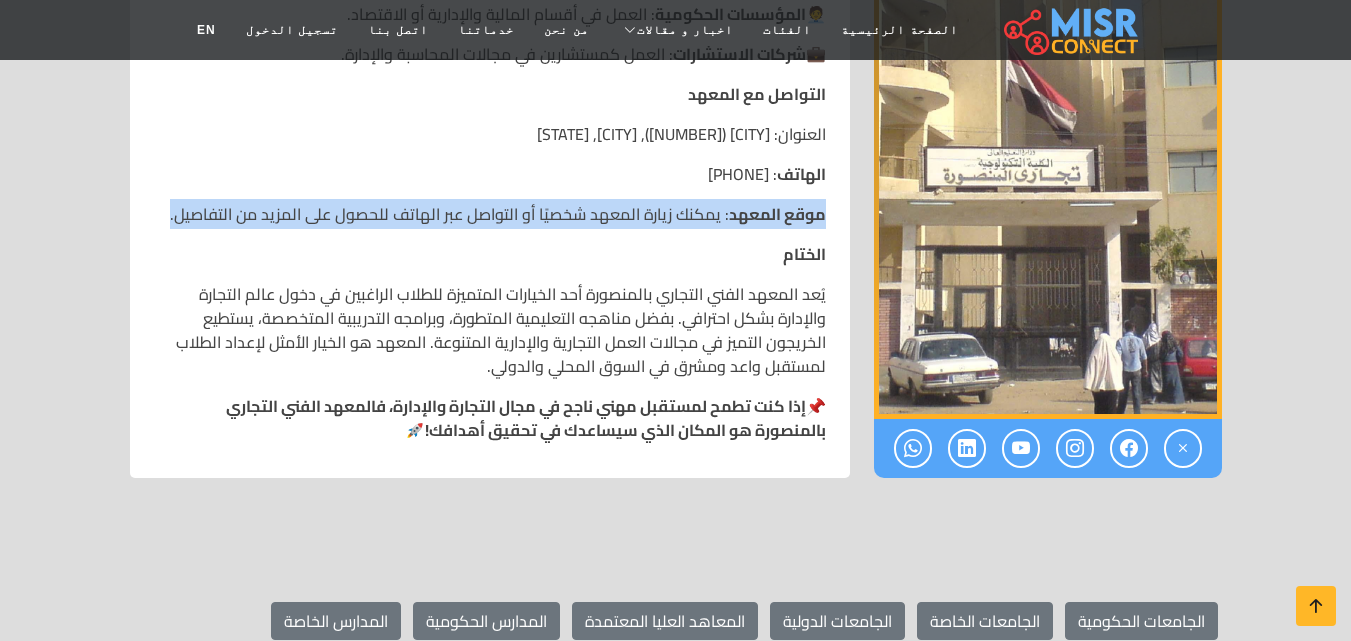 click on "موقع المعهد" at bounding box center (777, 214) 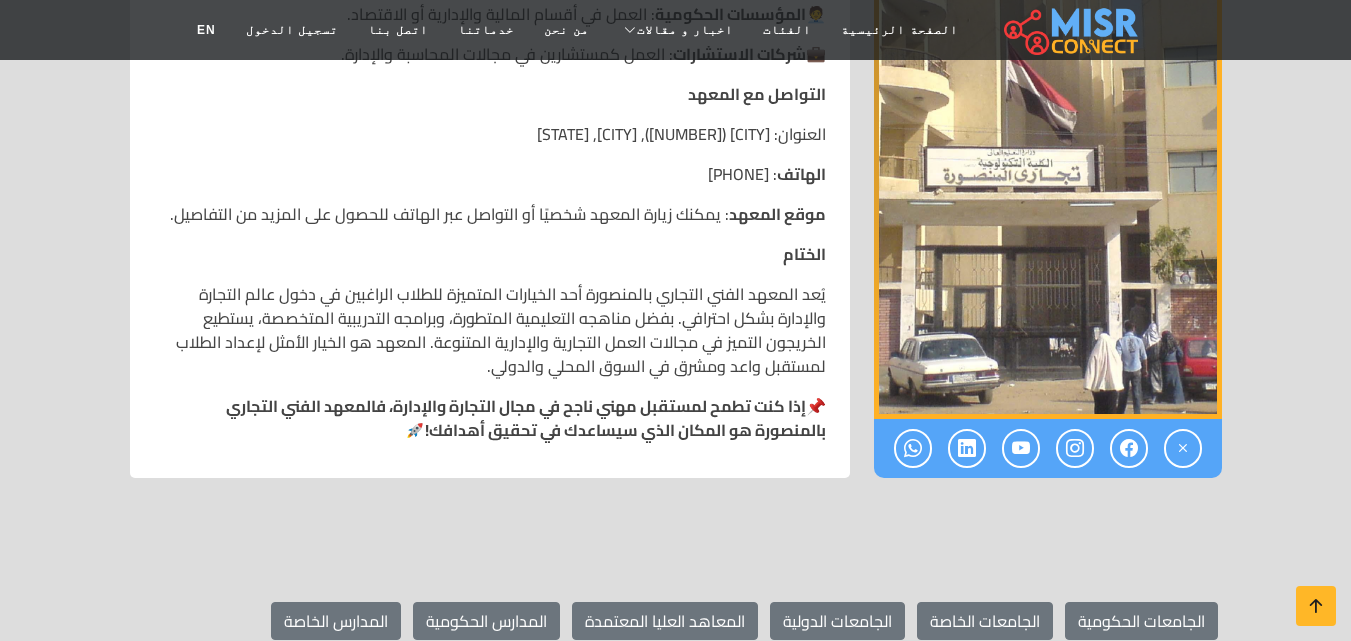 click on "📍  المعهد الفني التجاري بالمنصورة
نبذة عن المعهد
المعهد الفني التجاري بالمنصورة هو معهد متخصص في تأهيل الطلاب في مجالات التجارة والإدارة والمحاسبة، ويُعد من بين أفضل المعاهد في الدقهلية. يقدم المعهد برامج أكاديمية معترف بها من وزارة التعليم العالي، تجمع بين الدراسة النظرية والتدريب العملي لتزويد الطلاب بخبرات ميدانية. يهدف إلى تخريج كوادر مهنية تلبي احتياجات سوق العمل، ويتميز بتطوير مناهجه وأساليب تدريسه التي تعزز مهارات الطلاب وتعدهم للعمل مباشرة بعد التخرج.
التخصصات المتاحة في المعهد
1️⃣  قسم المحاسبة
2️⃣" at bounding box center [490, -1134] 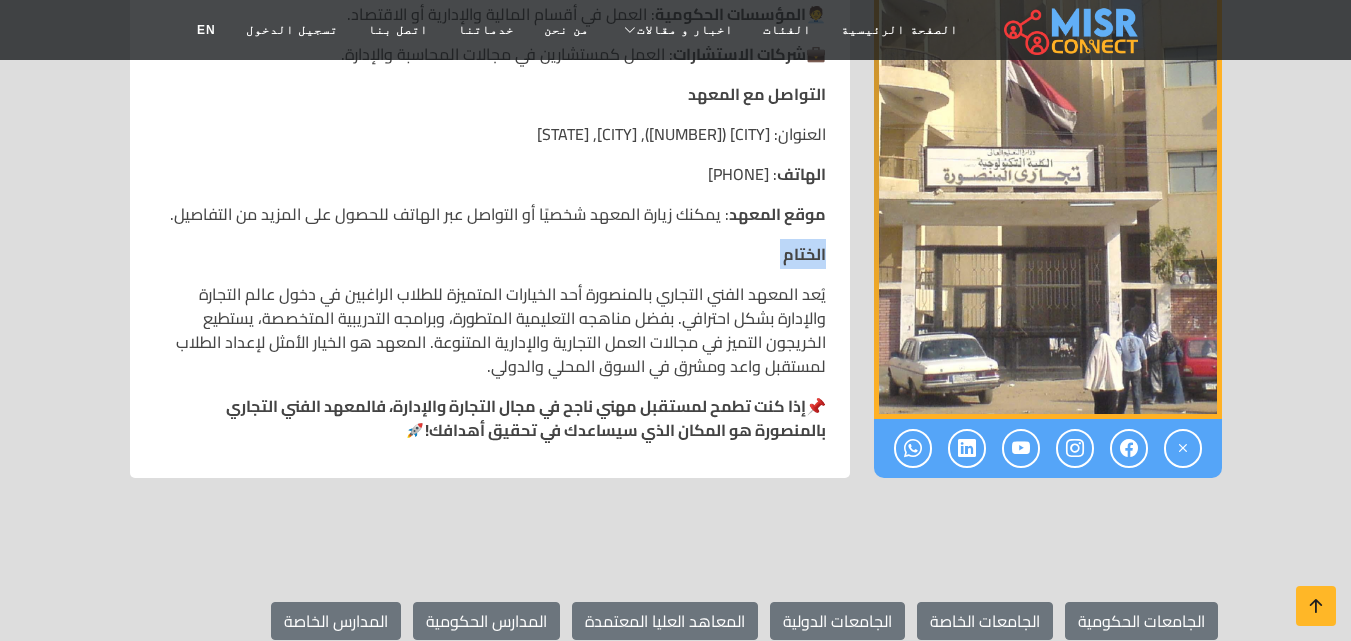 click on "📍  المعهد الفني التجاري بالمنصورة
نبذة عن المعهد
المعهد الفني التجاري بالمنصورة هو معهد متخصص في تأهيل الطلاب في مجالات التجارة والإدارة والمحاسبة، ويُعد من بين أفضل المعاهد في الدقهلية. يقدم المعهد برامج أكاديمية معترف بها من وزارة التعليم العالي، تجمع بين الدراسة النظرية والتدريب العملي لتزويد الطلاب بخبرات ميدانية. يهدف إلى تخريج كوادر مهنية تلبي احتياجات سوق العمل، ويتميز بتطوير مناهجه وأساليب تدريسه التي تعزز مهارات الطلاب وتعدهم للعمل مباشرة بعد التخرج.
التخصصات المتاحة في المعهد
1️⃣  قسم المحاسبة
2️⃣" at bounding box center (490, -1134) 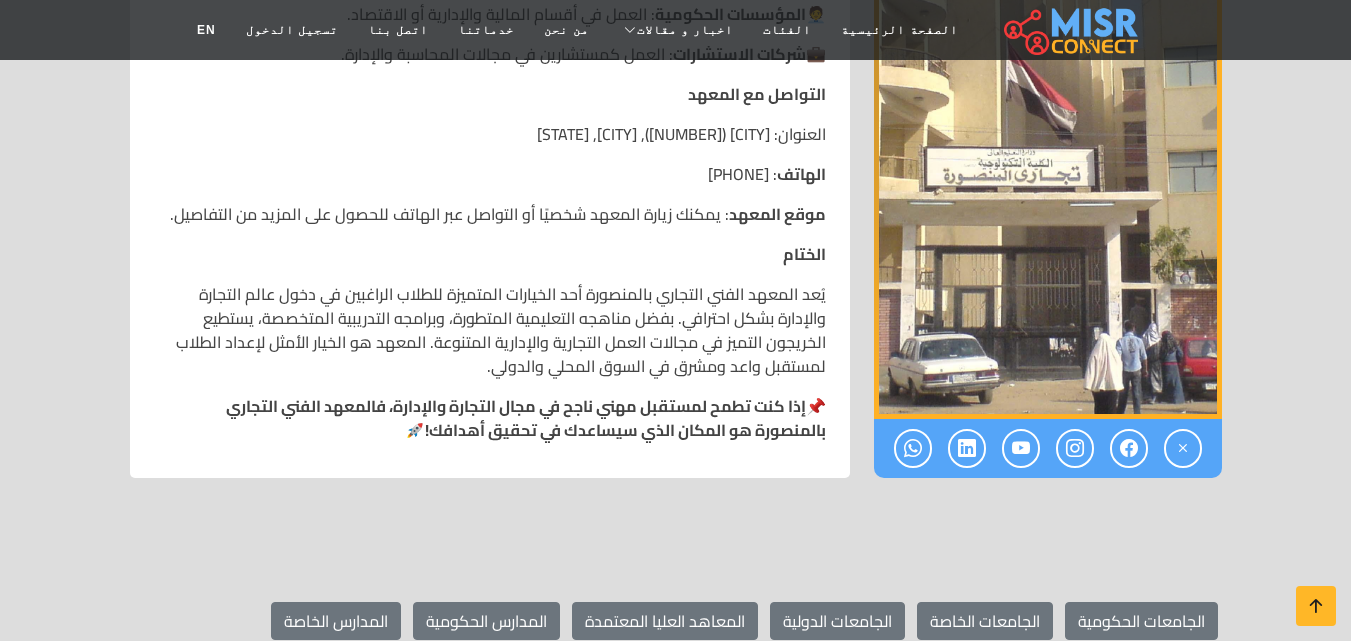 click on "موقع المعهد" at bounding box center [777, 214] 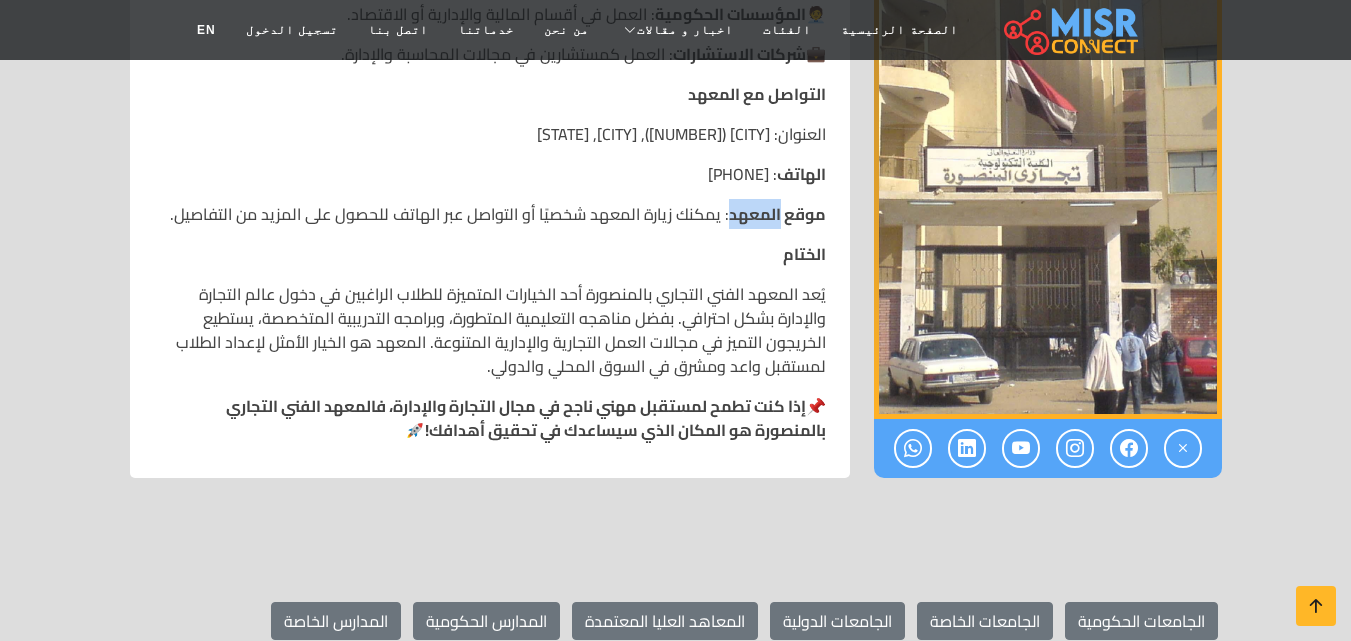 click on "موقع المعهد" at bounding box center [777, 214] 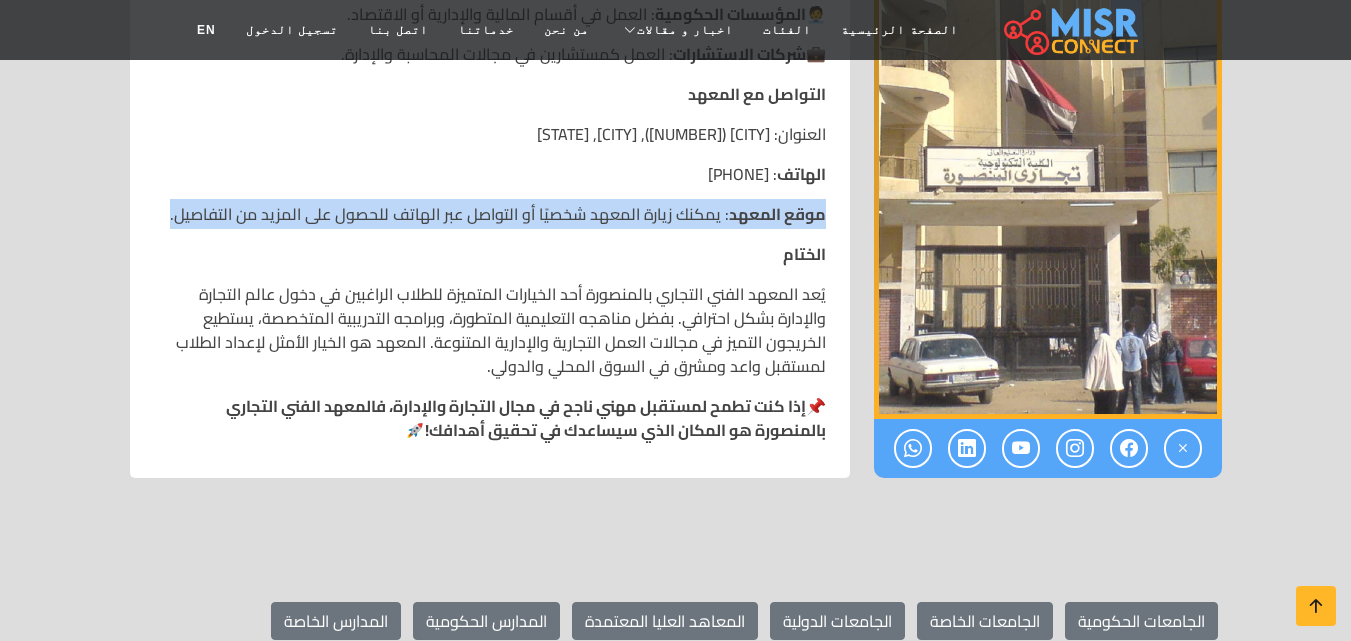 click on "موقع المعهد" at bounding box center (777, 214) 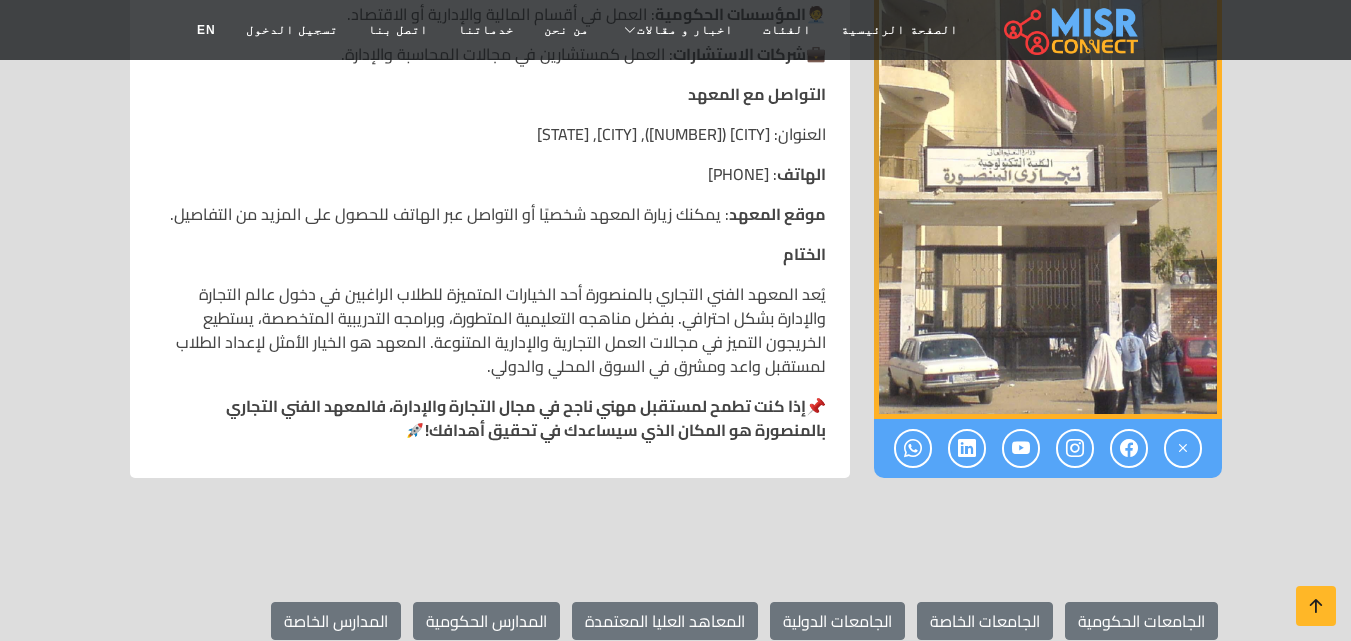 click on "يُعد المعهد الفني التجاري بالمنصورة أحد الخيارات المتميزة للطلاب الراغبين في دخول عالم التجارة والإدارة بشكل احترافي. بفضل مناهجه التعليمية المتطورة، وبرامجه التدريبية المتخصصة، يستطيع الخريجون التميز في مجالات العمل التجارية والإدارية المتنوعة. المعهد هو الخيار الأمثل لإعداد الطلاب لمستقبل واعد ومشرق في السوق المحلي والدولي." at bounding box center [490, 330] 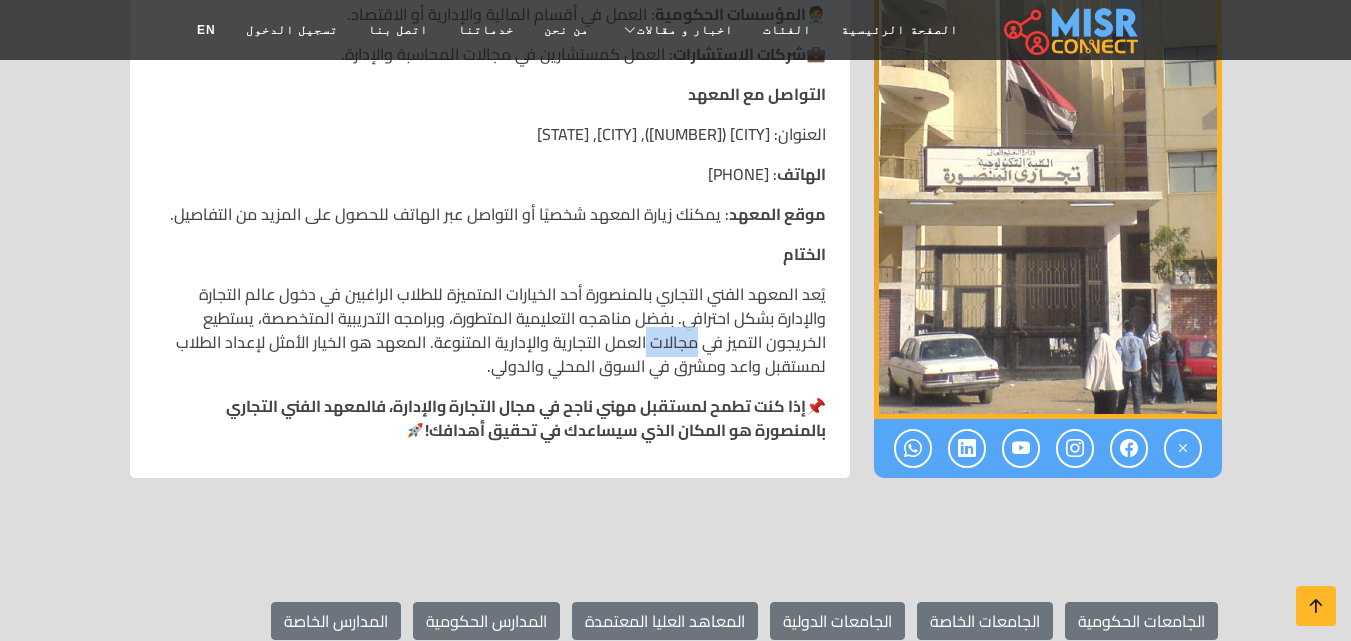 click on "يُعد المعهد الفني التجاري بالمنصورة أحد الخيارات المتميزة للطلاب الراغبين في دخول عالم التجارة والإدارة بشكل احترافي. بفضل مناهجه التعليمية المتطورة، وبرامجه التدريبية المتخصصة، يستطيع الخريجون التميز في مجالات العمل التجارية والإدارية المتنوعة. المعهد هو الخيار الأمثل لإعداد الطلاب لمستقبل واعد ومشرق في السوق المحلي والدولي." at bounding box center [490, 330] 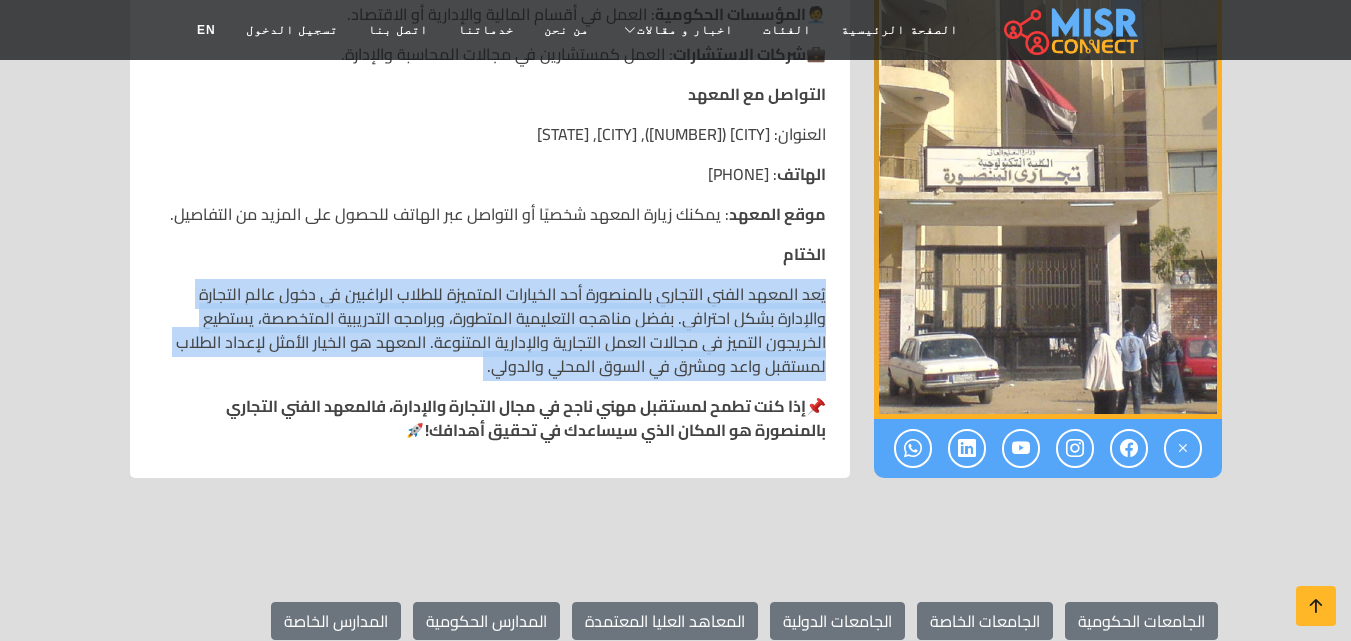 click on "يُعد المعهد الفني التجاري بالمنصورة أحد الخيارات المتميزة للطلاب الراغبين في دخول عالم التجارة والإدارة بشكل احترافي. بفضل مناهجه التعليمية المتطورة، وبرامجه التدريبية المتخصصة، يستطيع الخريجون التميز في مجالات العمل التجارية والإدارية المتنوعة. المعهد هو الخيار الأمثل لإعداد الطلاب لمستقبل واعد ومشرق في السوق المحلي والدولي." at bounding box center (490, 330) 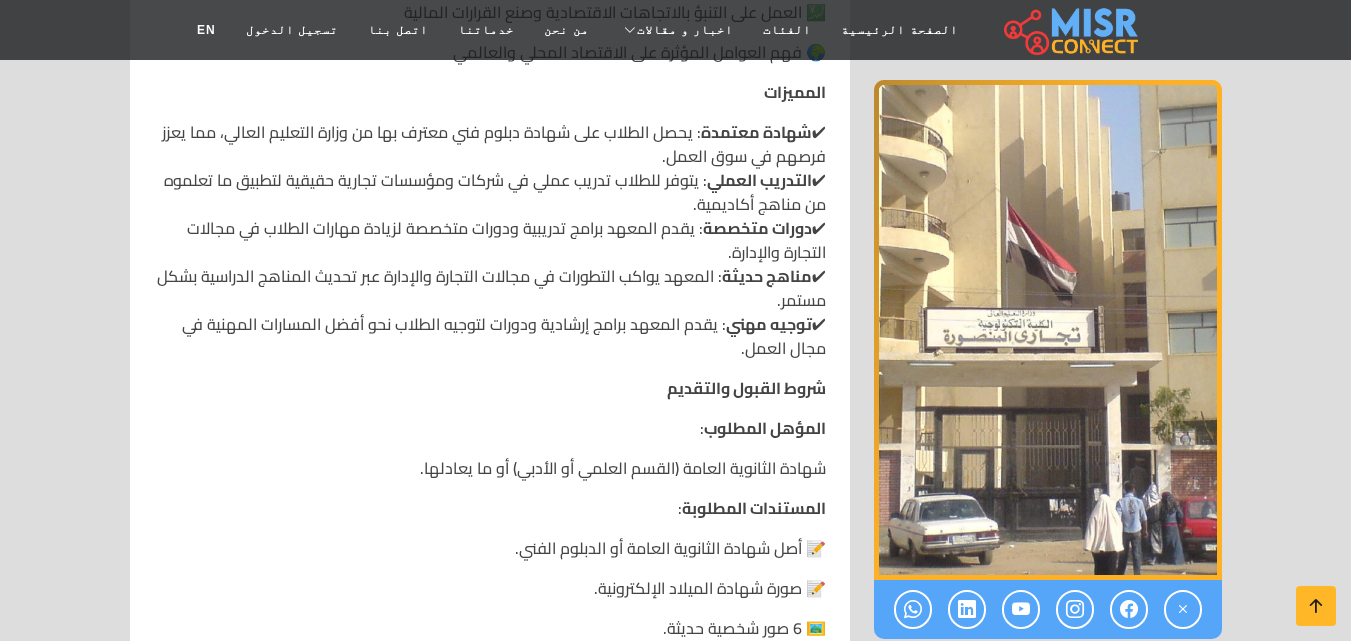 scroll, scrollTop: 1800, scrollLeft: 0, axis: vertical 